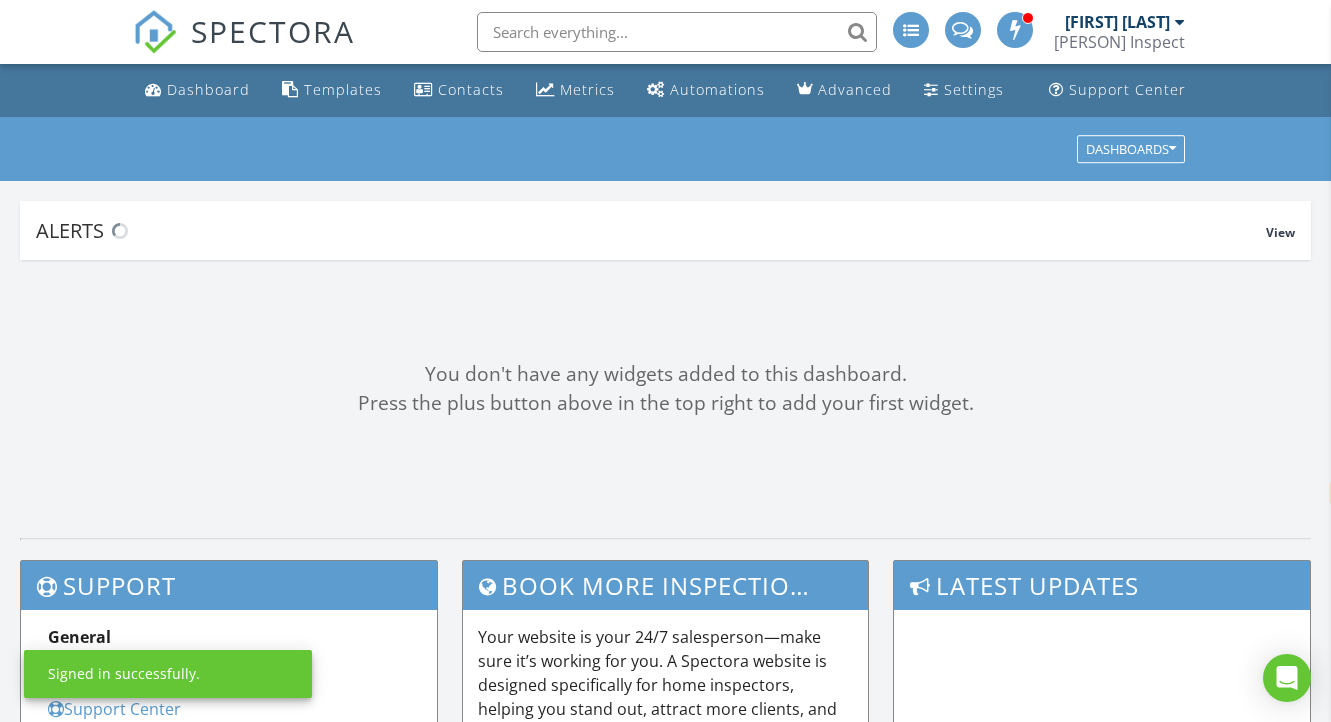 select on "en" 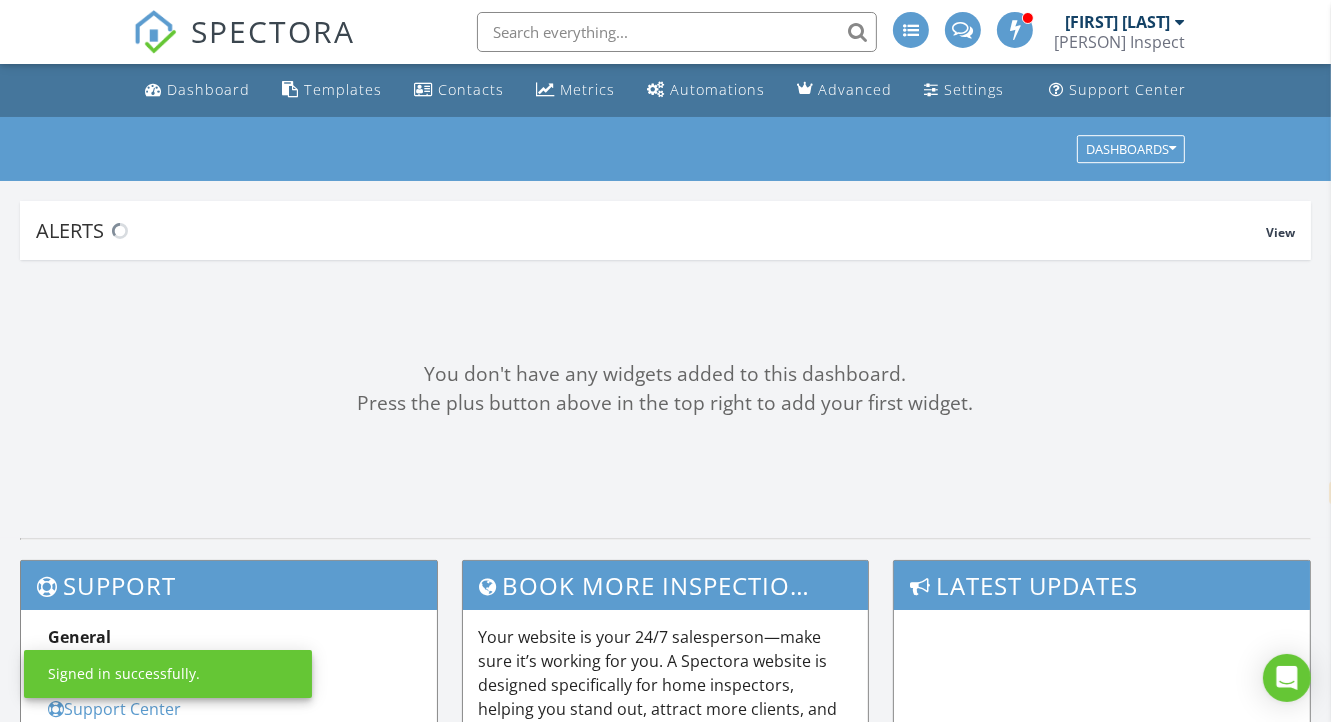 scroll, scrollTop: 0, scrollLeft: 0, axis: both 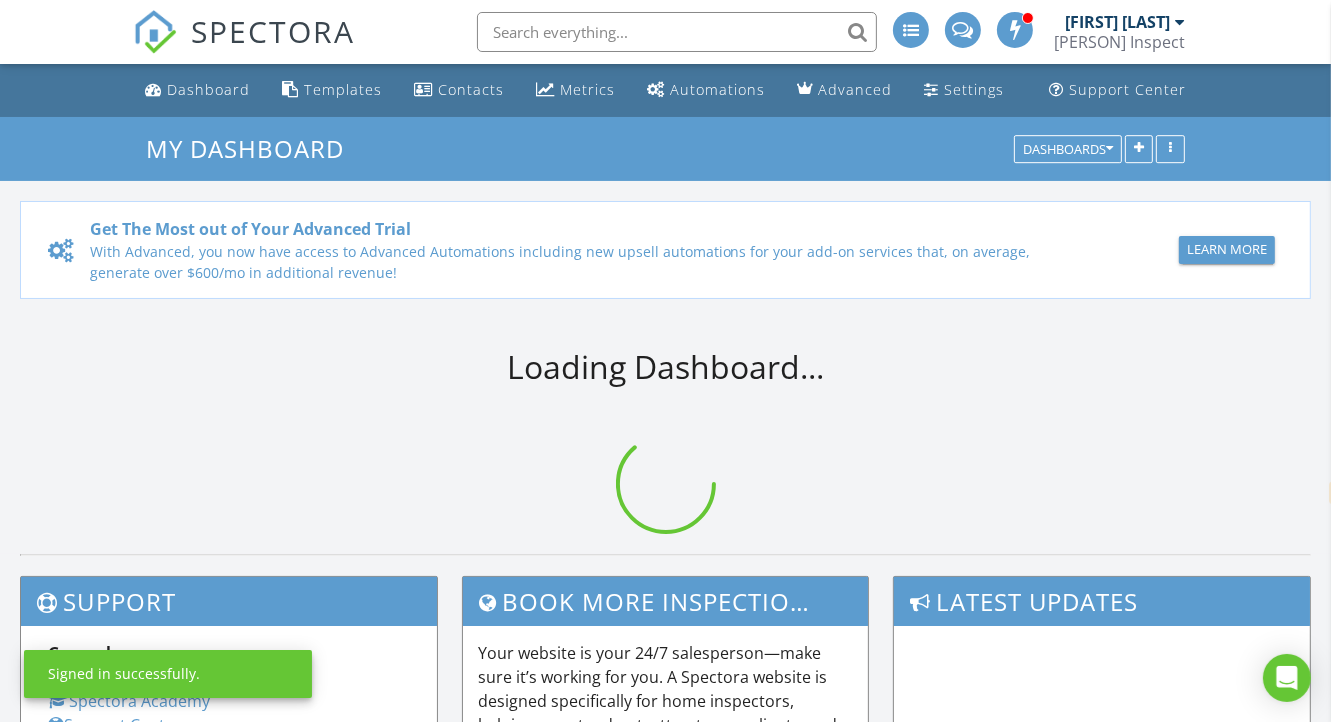 click at bounding box center (665, 484) 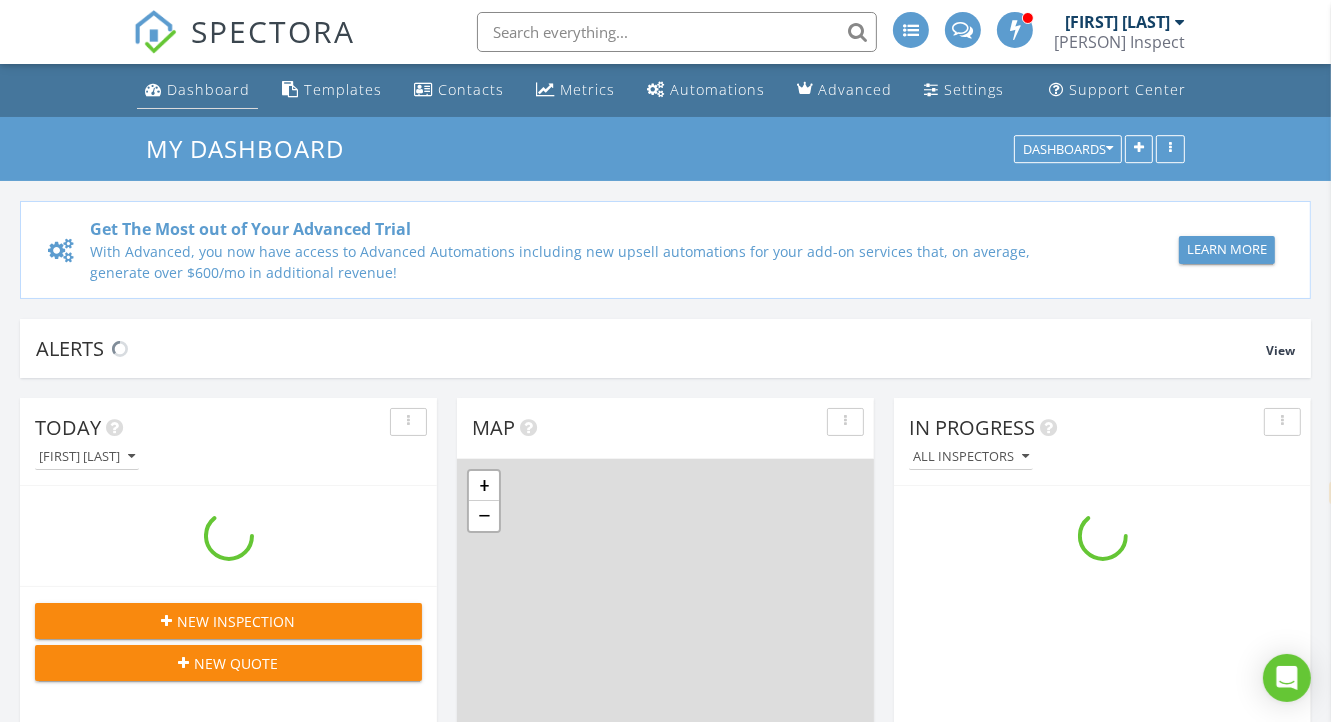 scroll, scrollTop: 9, scrollLeft: 9, axis: both 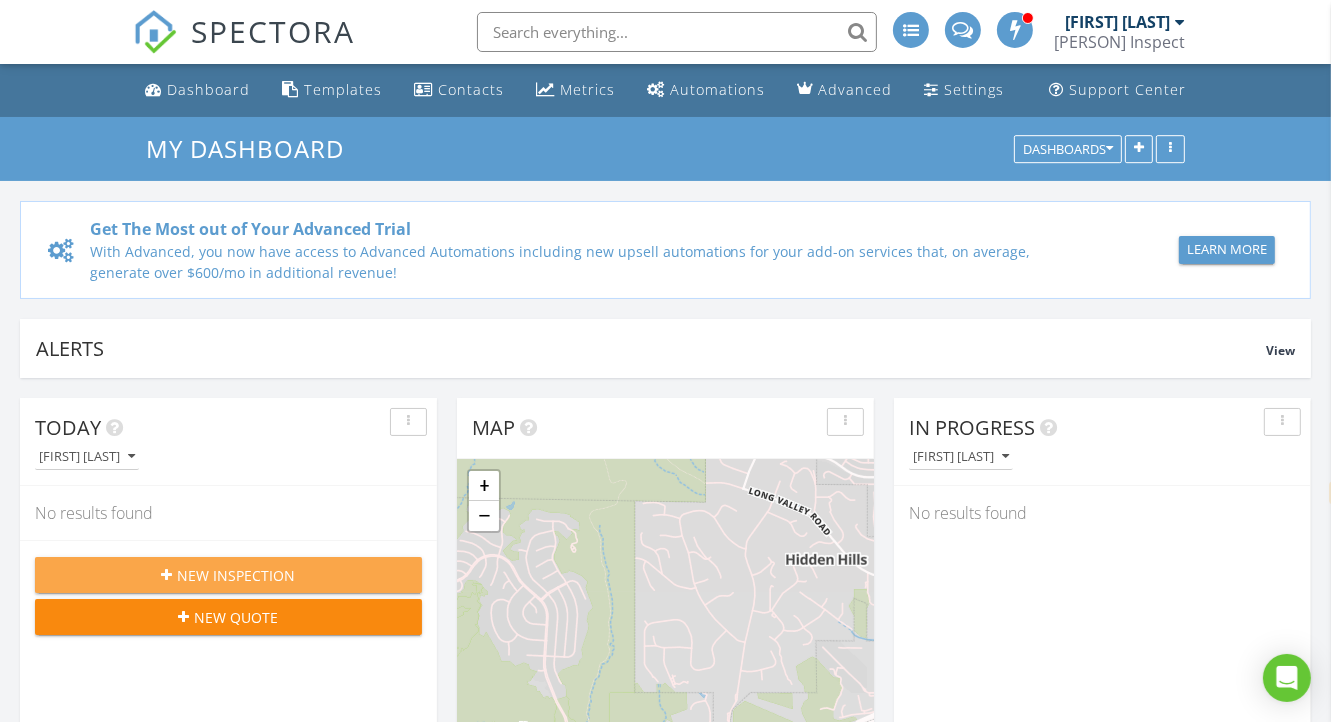 click on "New Inspection" at bounding box center (228, 575) 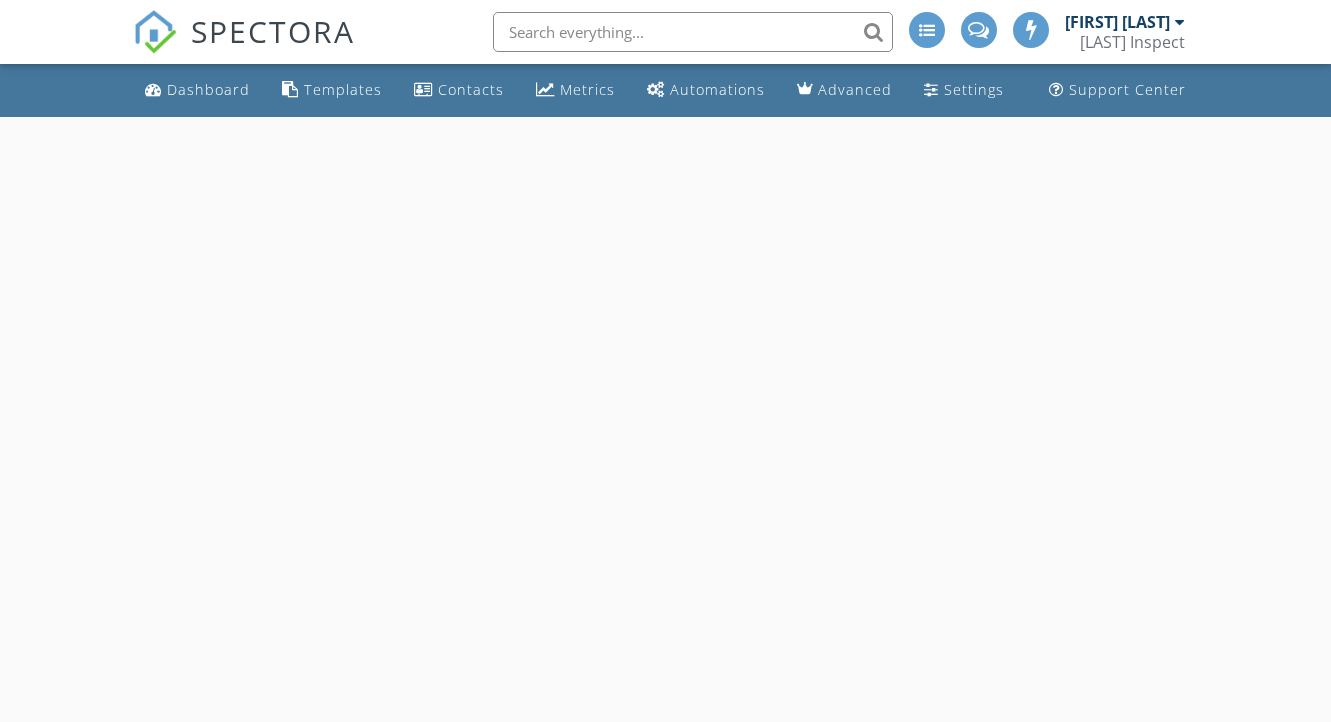 scroll, scrollTop: 0, scrollLeft: 0, axis: both 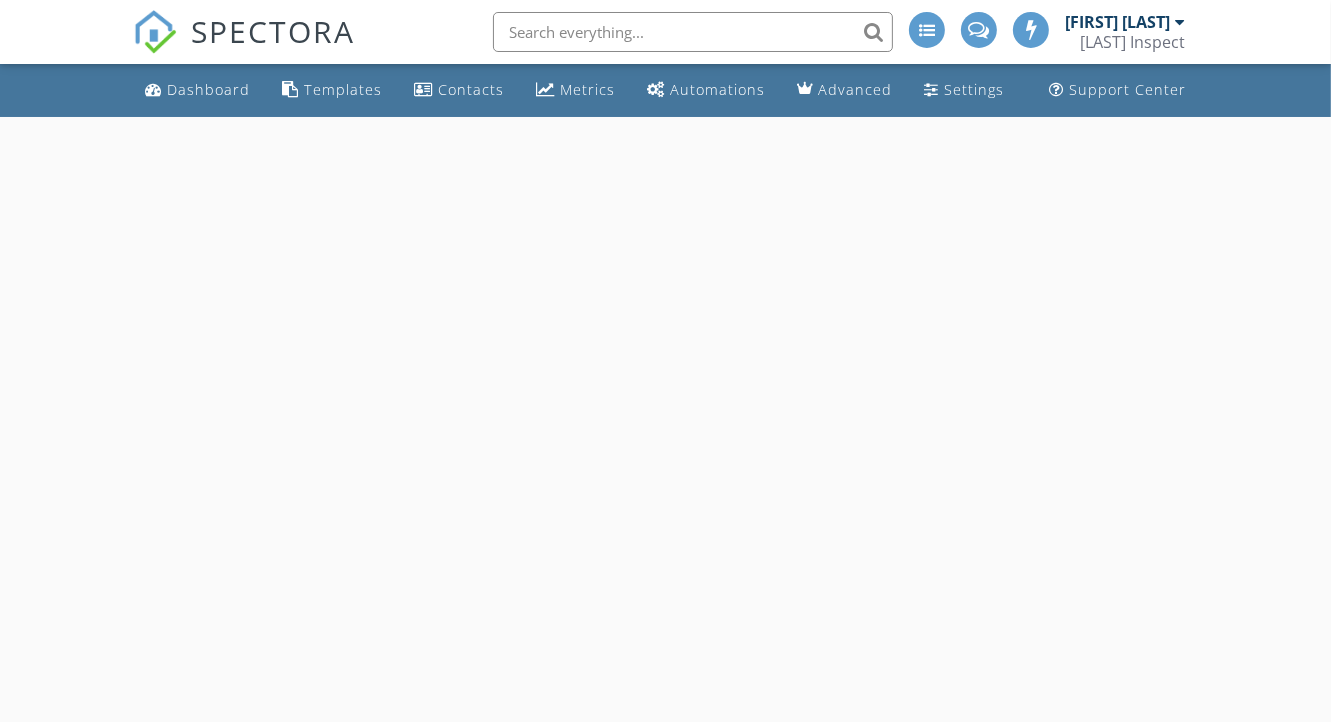 select on "en" 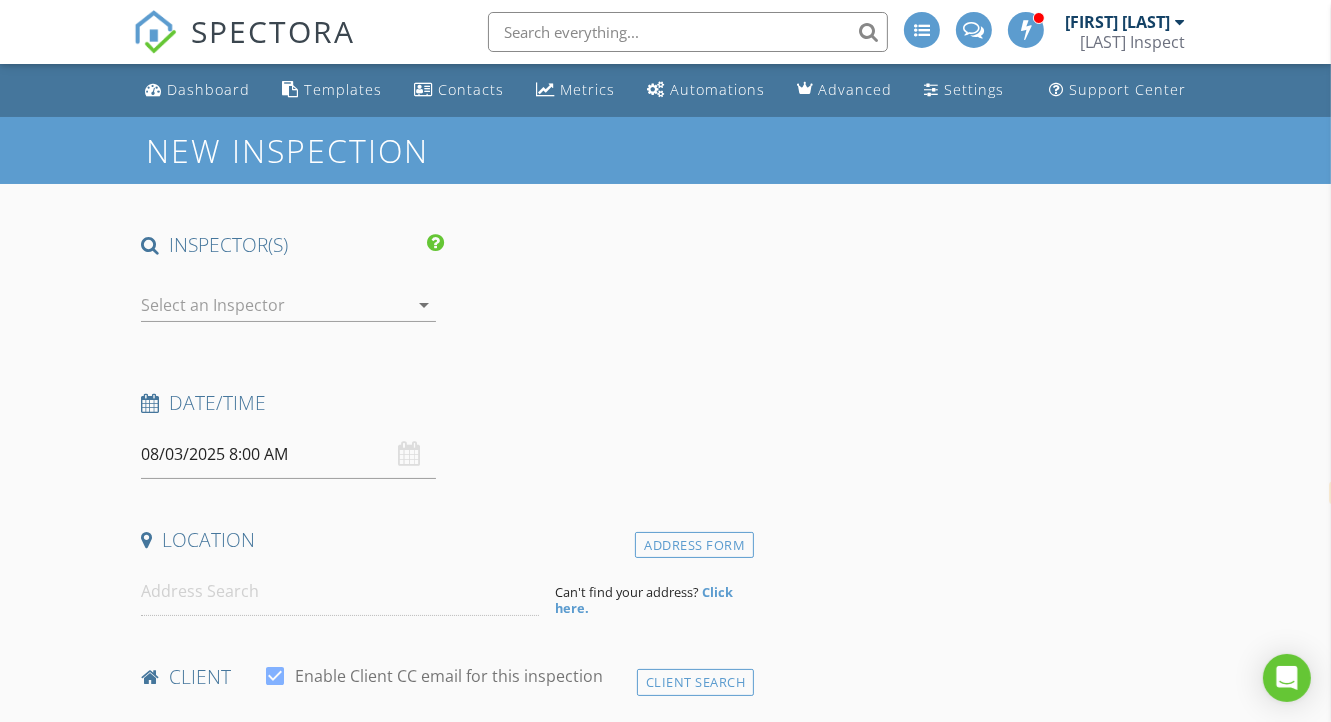 scroll, scrollTop: 0, scrollLeft: 0, axis: both 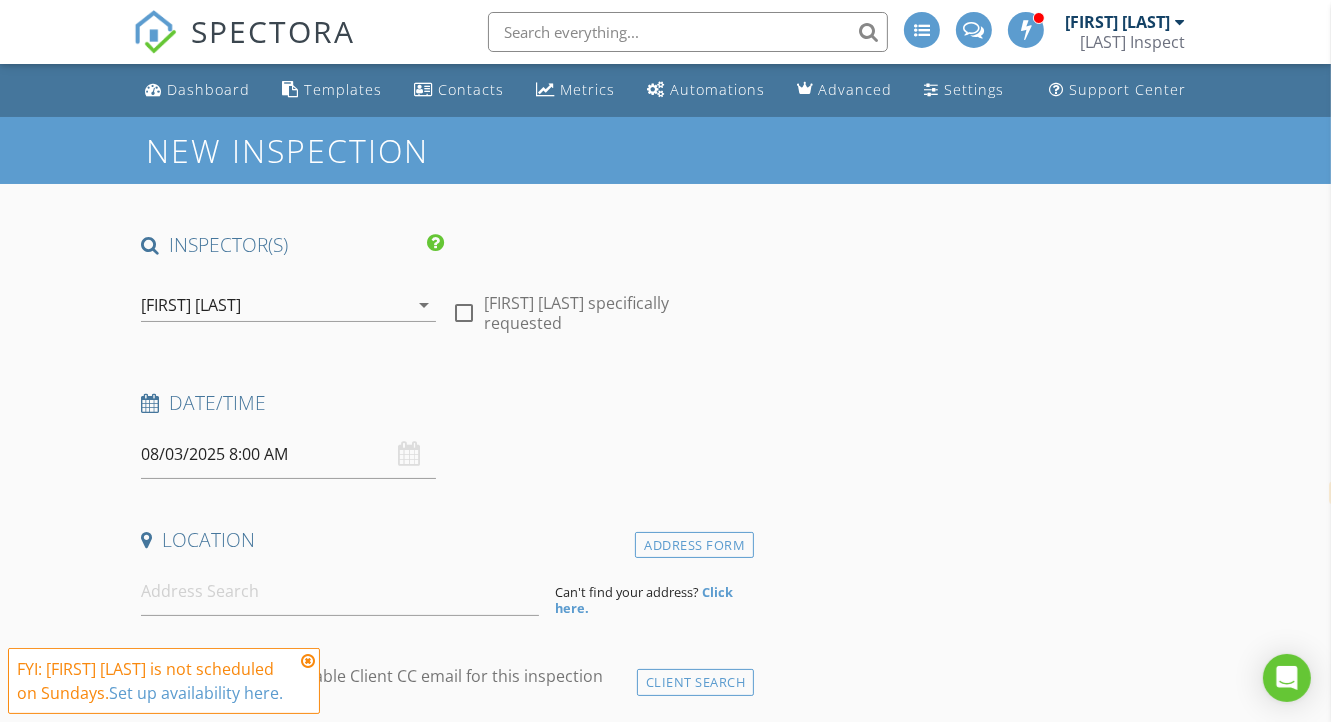 click on "08/03/2025 8:00 AM" at bounding box center [288, 454] 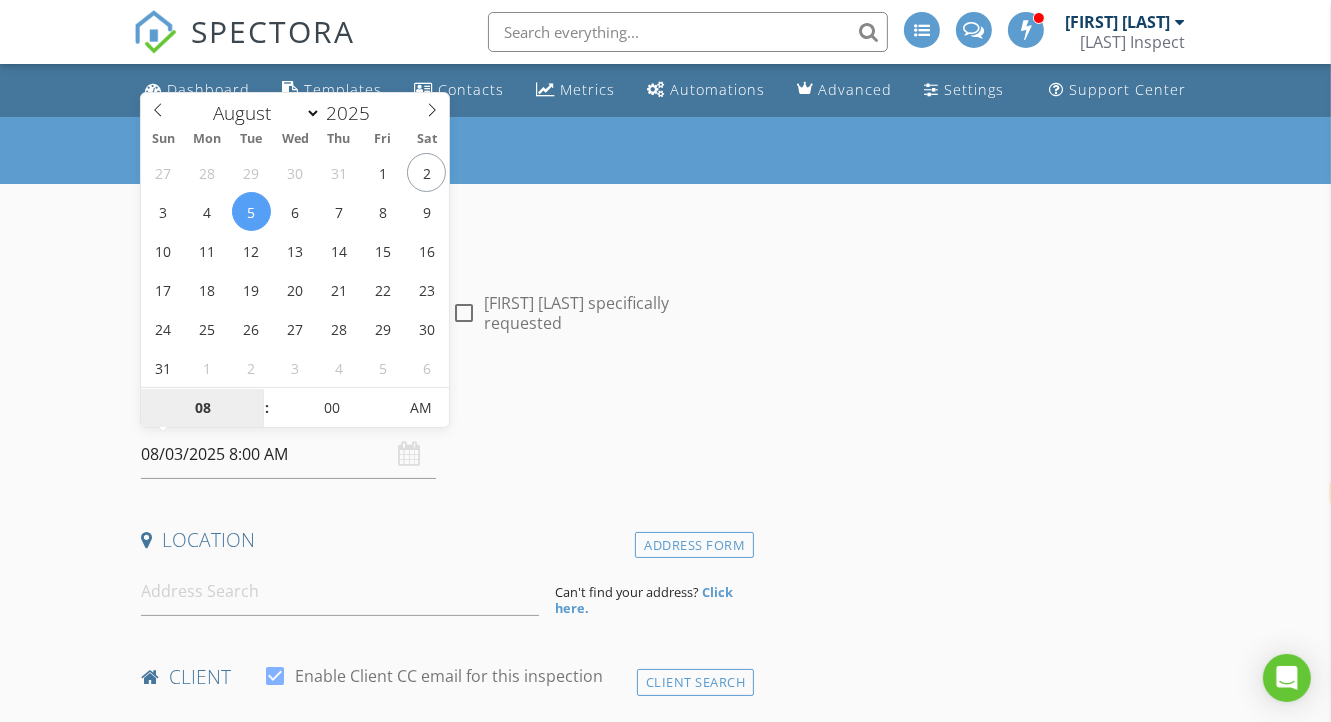 type on "08/05/2025 8:00 AM" 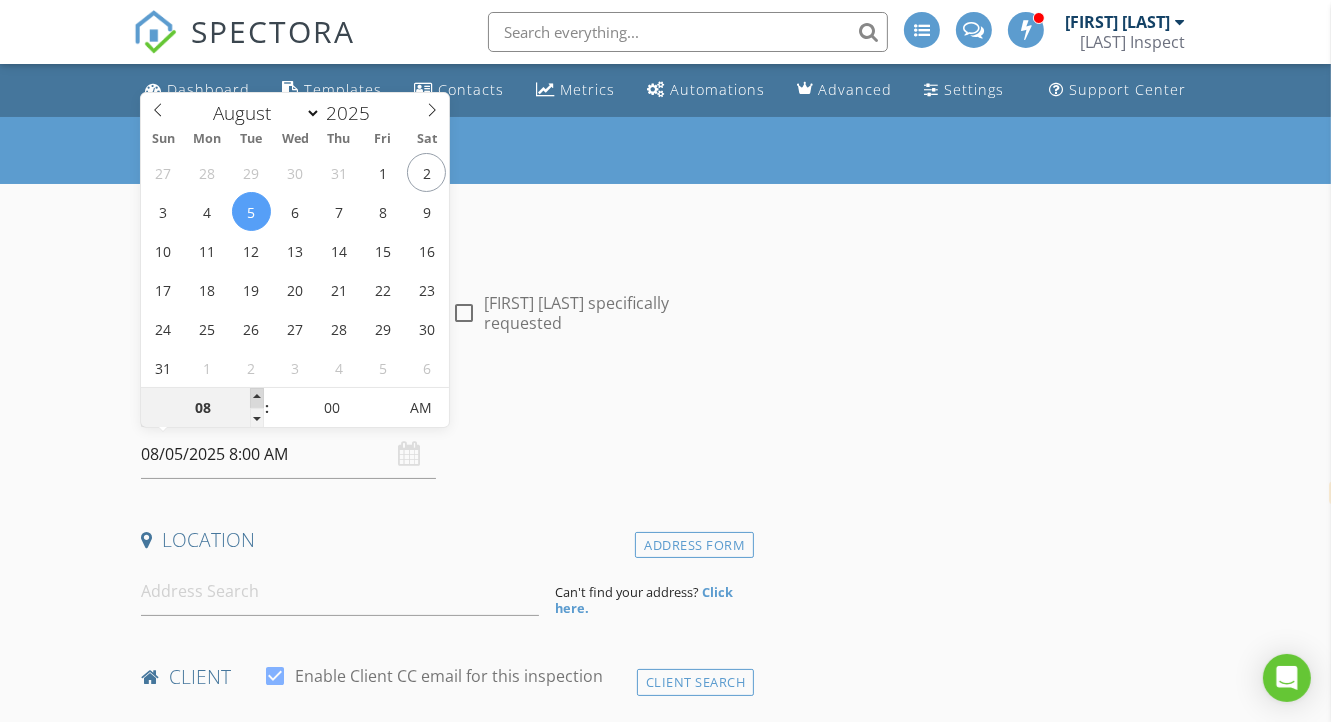 type on "09" 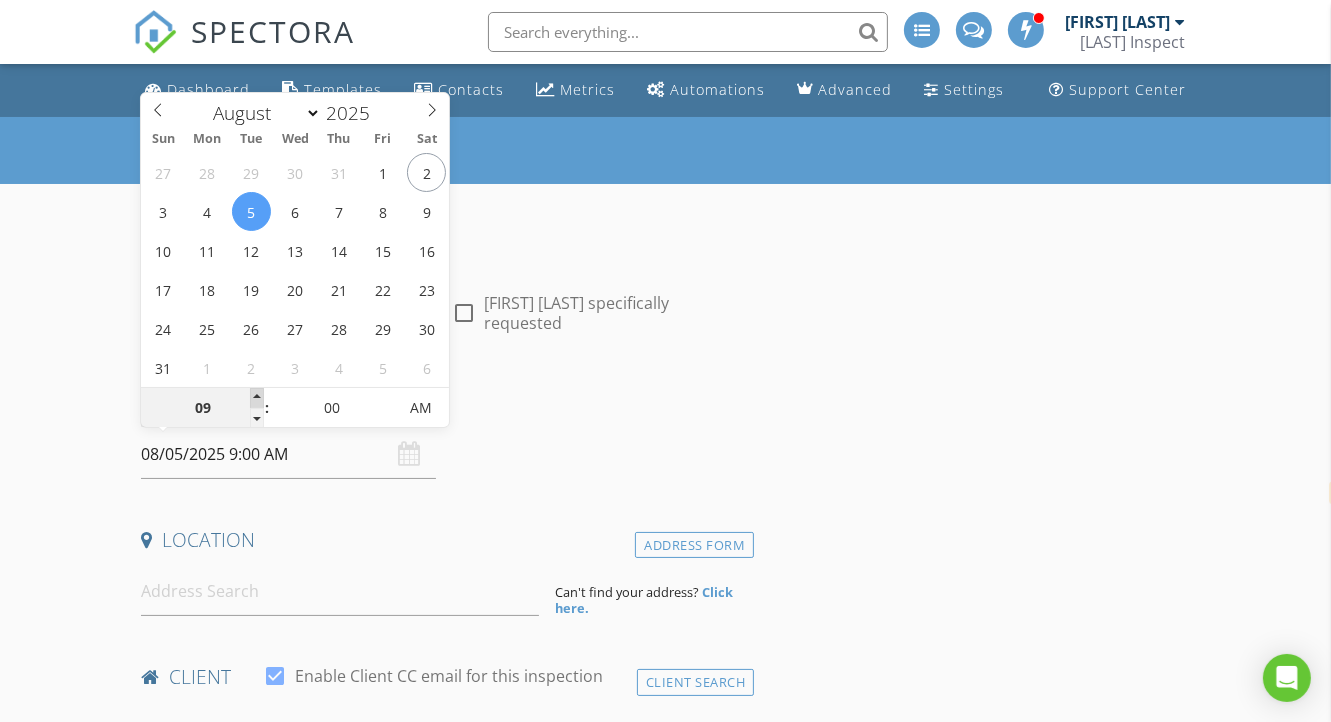 click at bounding box center [257, 398] 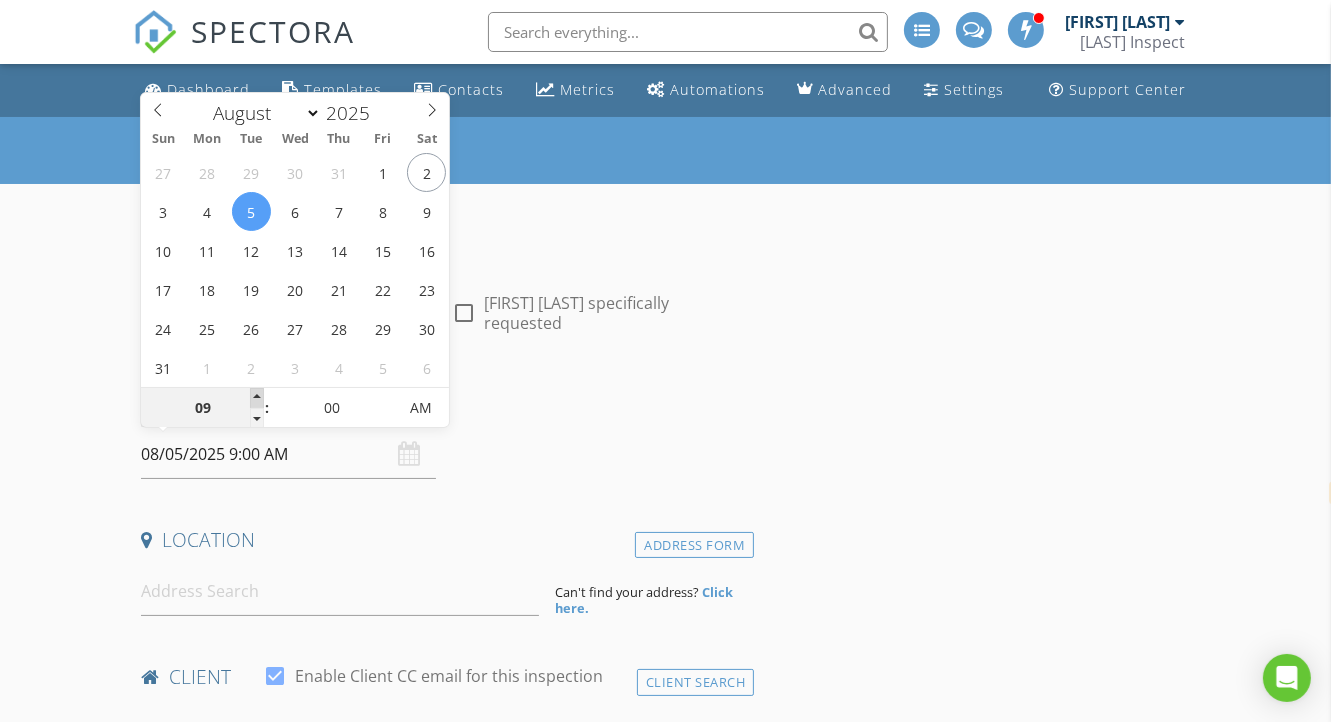 type on "10" 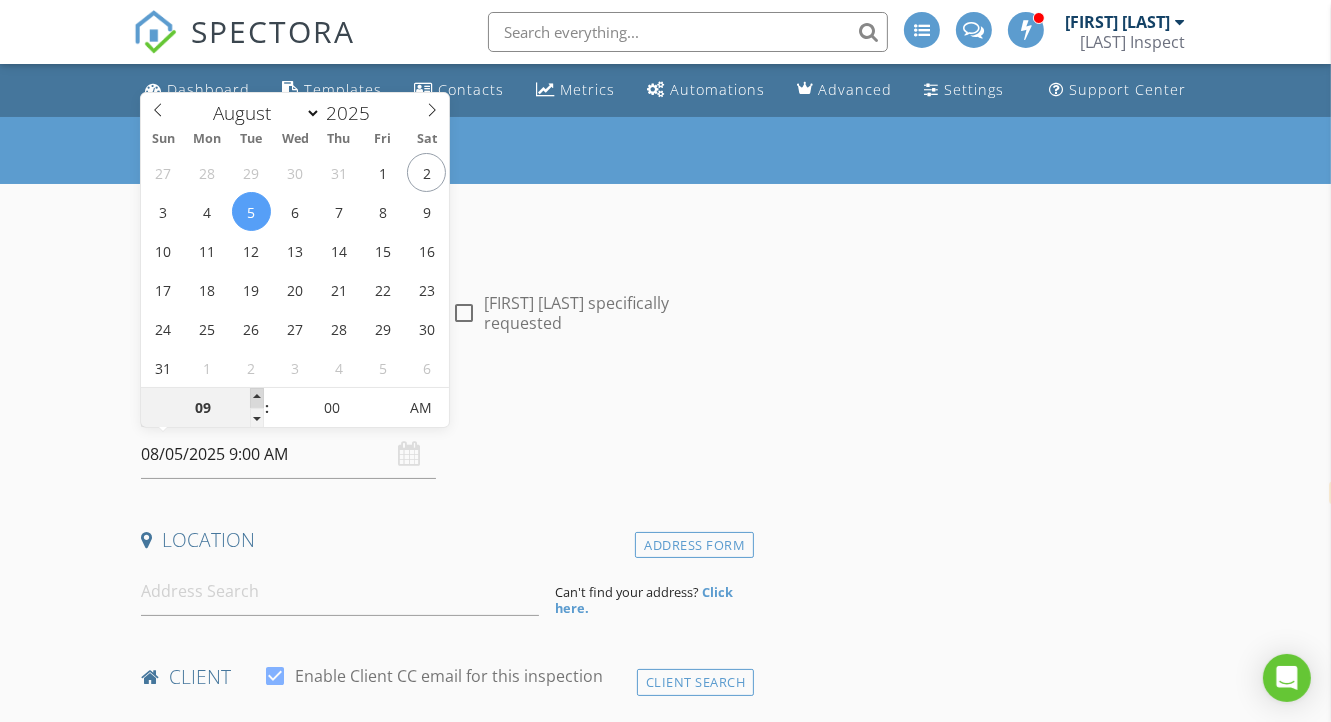 type on "08/05/2025 10:00 AM" 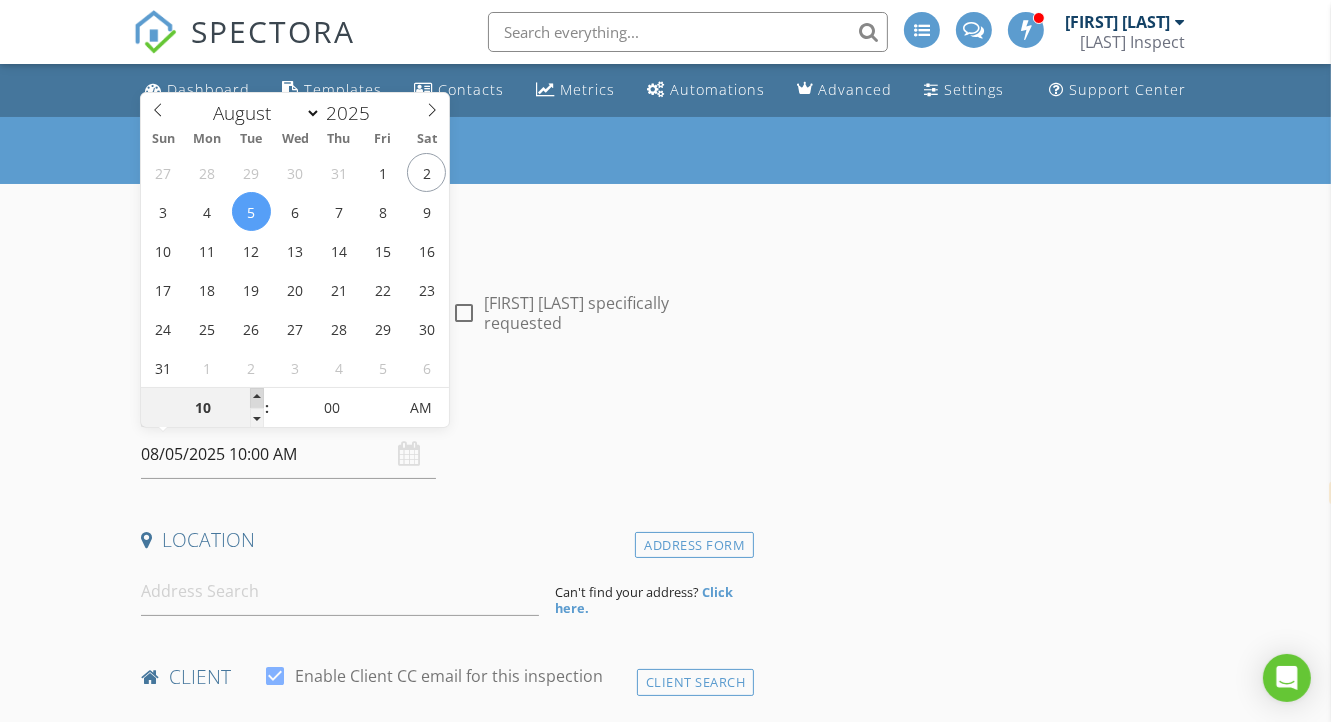 click at bounding box center [257, 398] 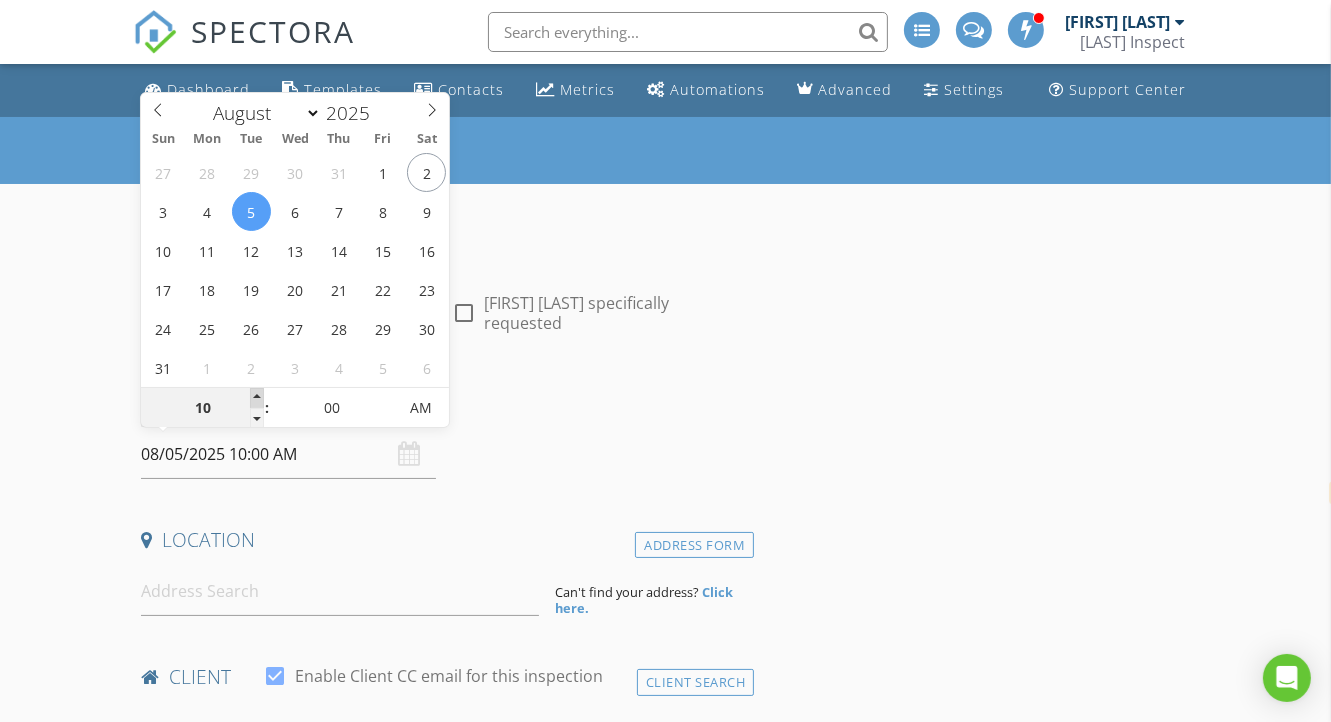 type on "11" 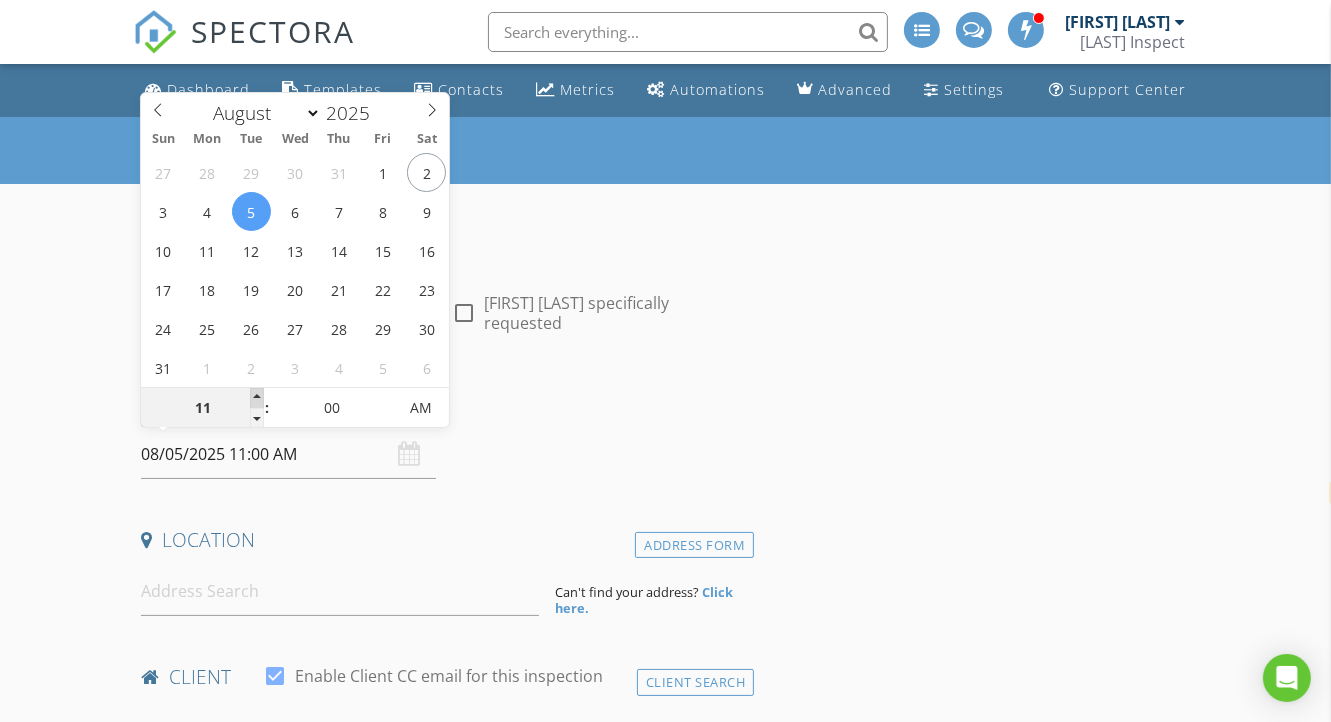 click at bounding box center (257, 398) 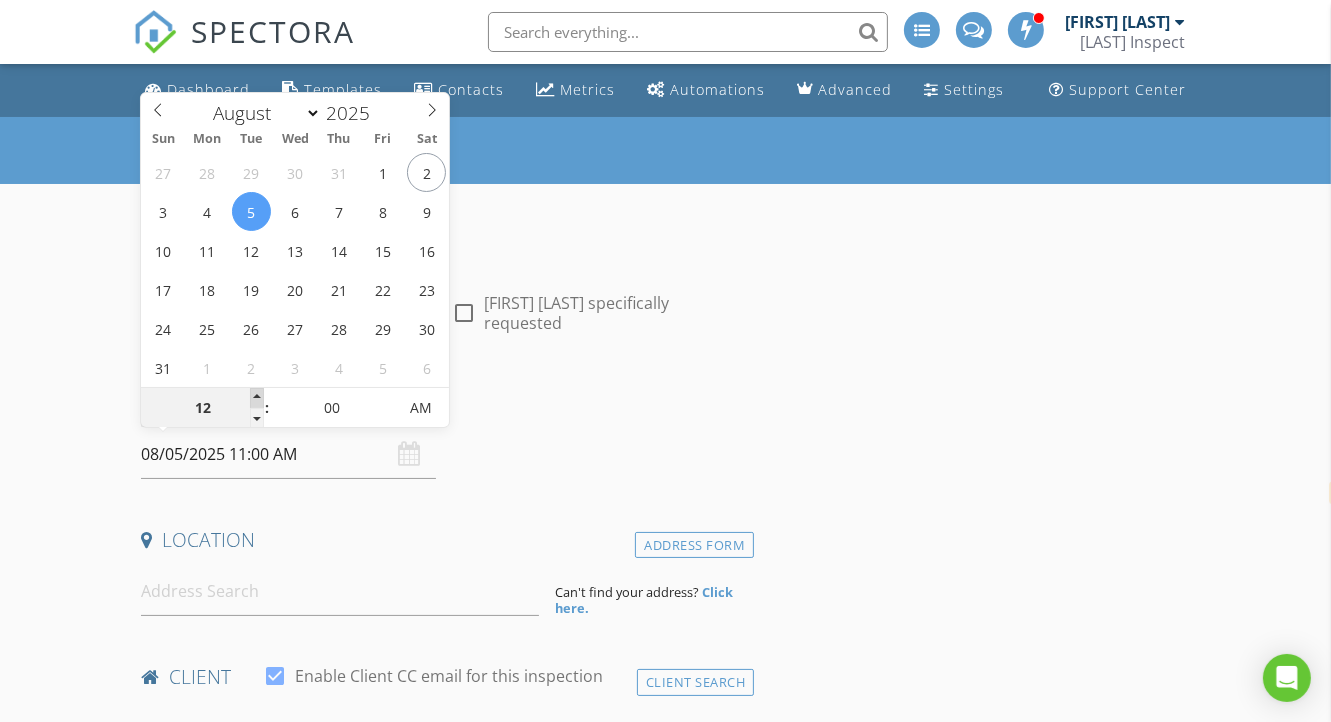 type on "08/05/2025 12:00 PM" 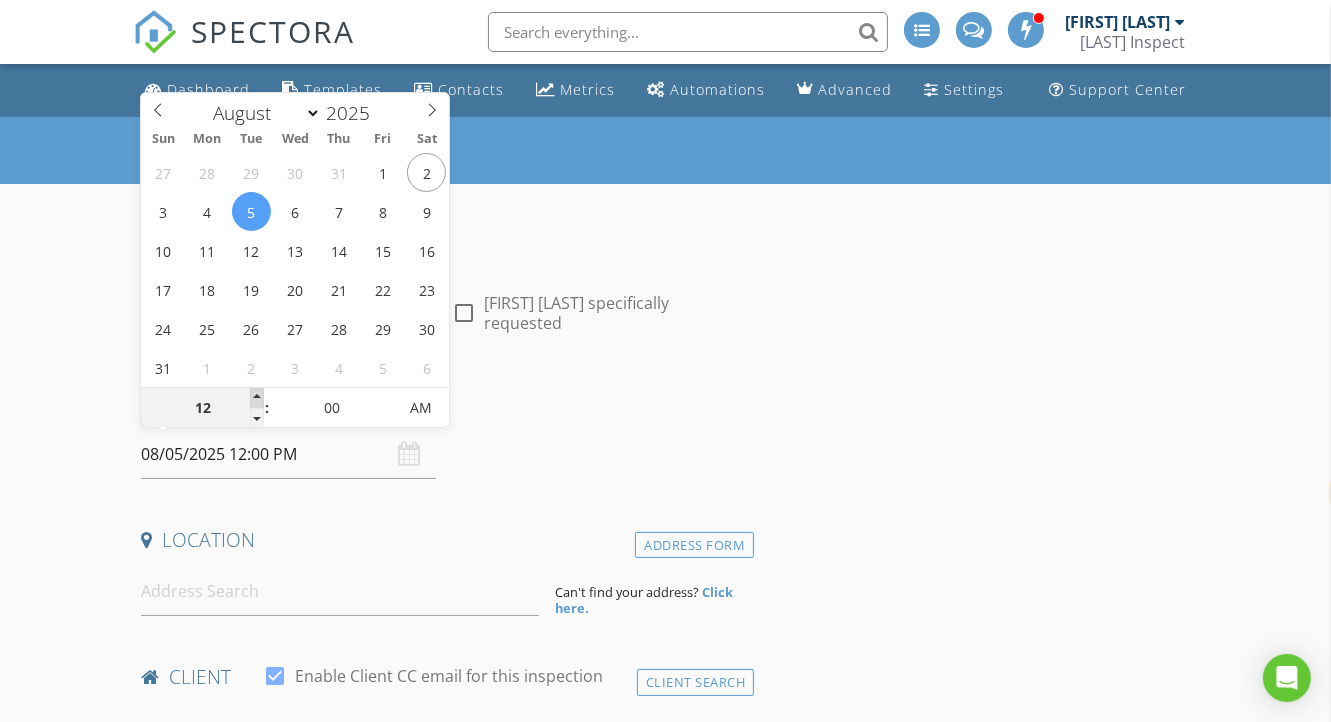 click at bounding box center (257, 398) 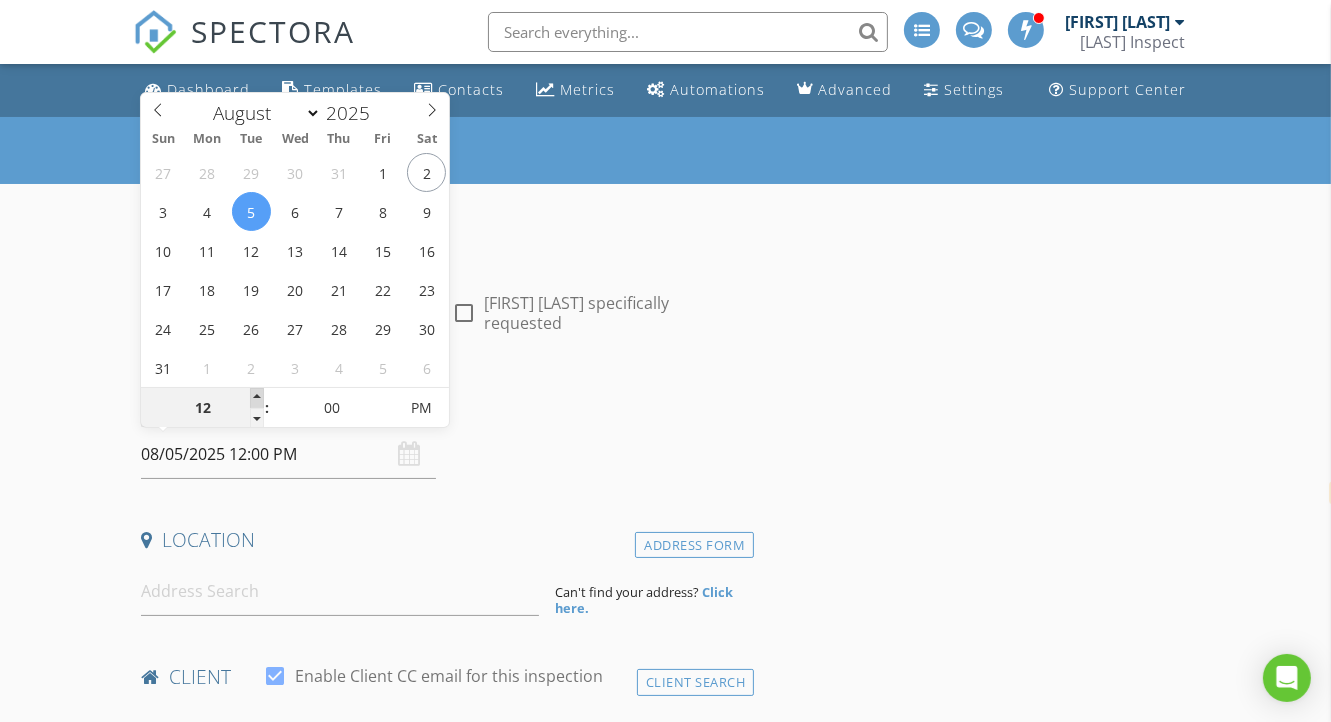 type on "01" 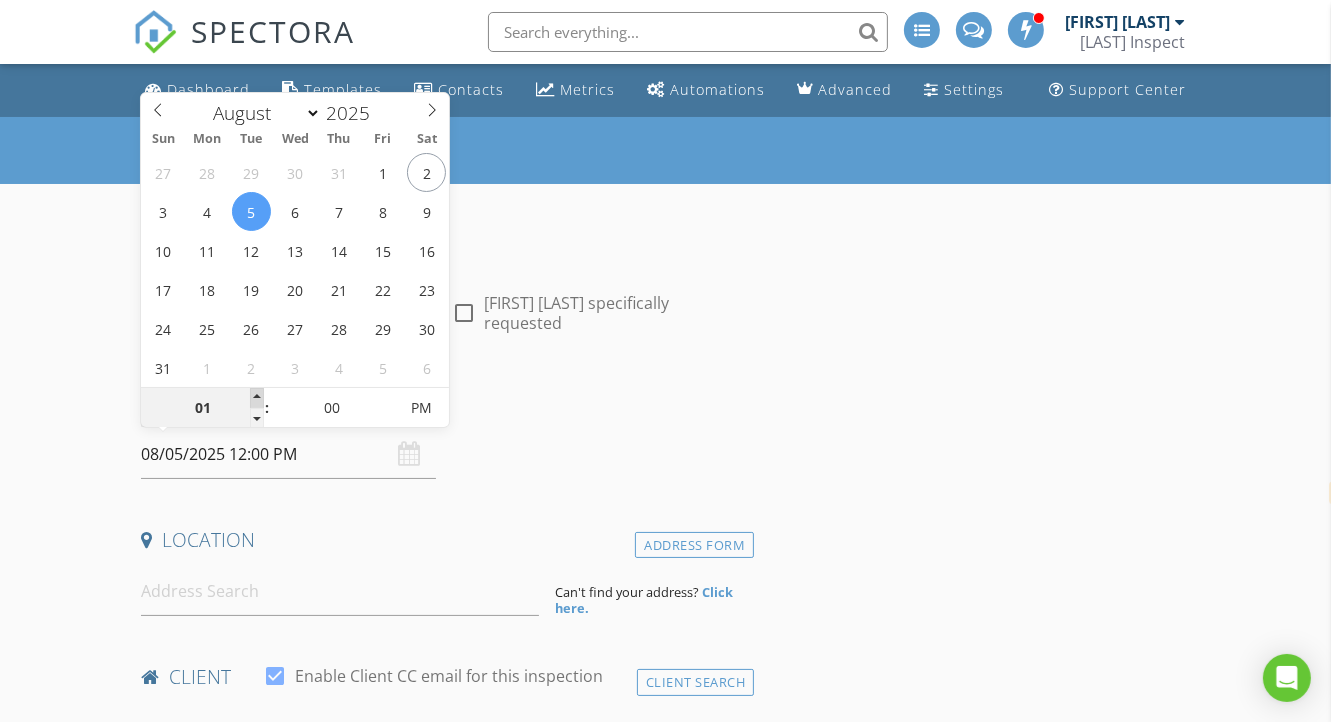 type on "08/05/2025 1:00 PM" 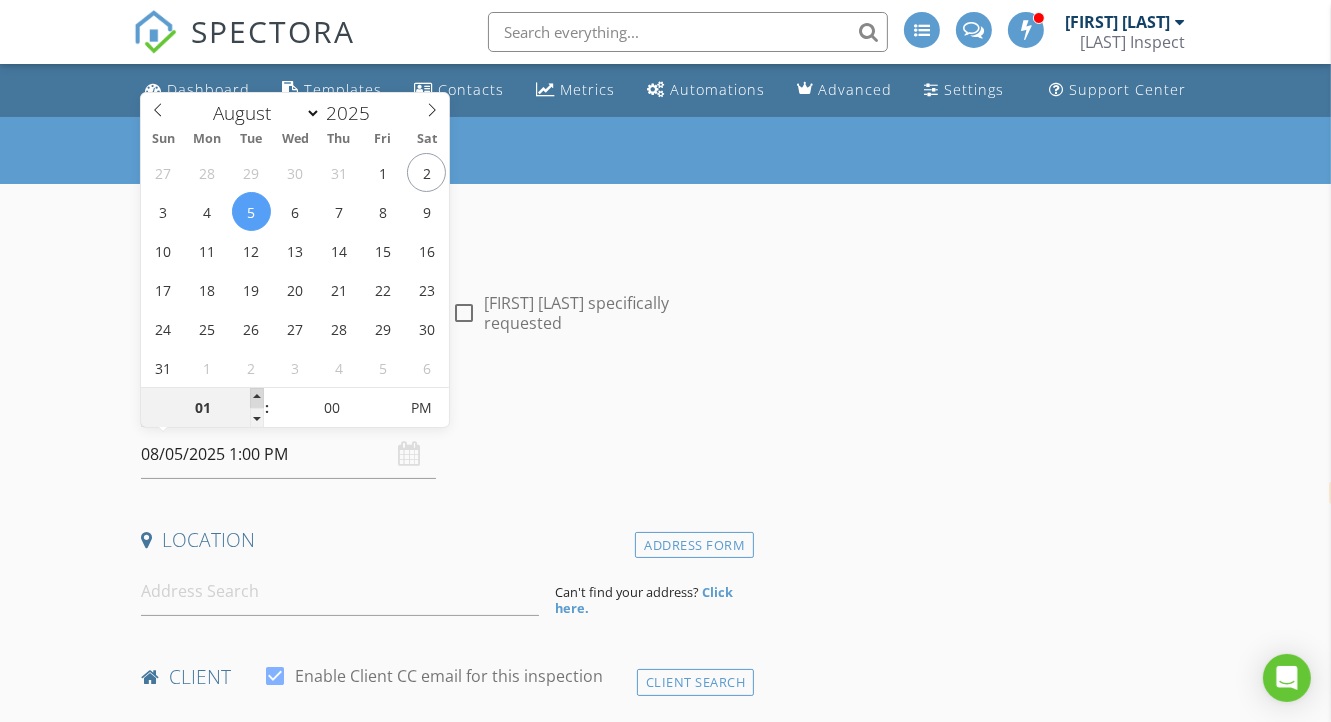 click at bounding box center [257, 398] 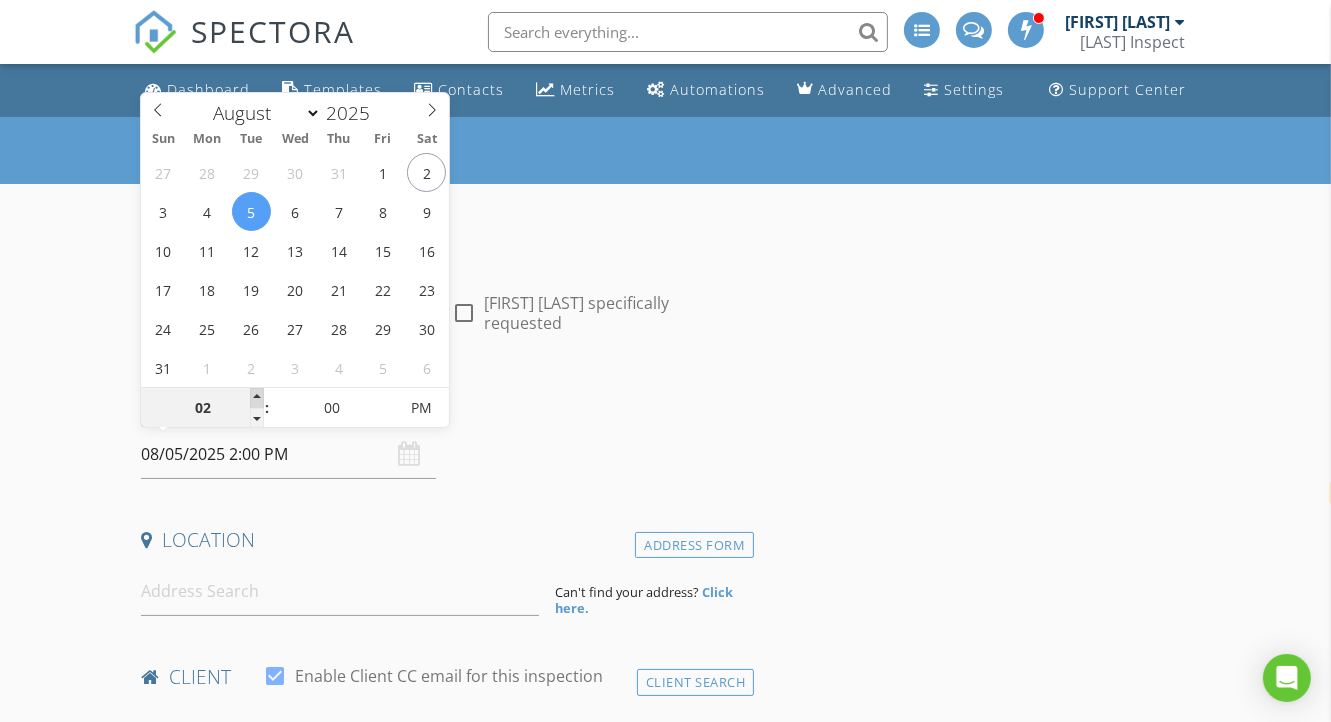 click at bounding box center (257, 398) 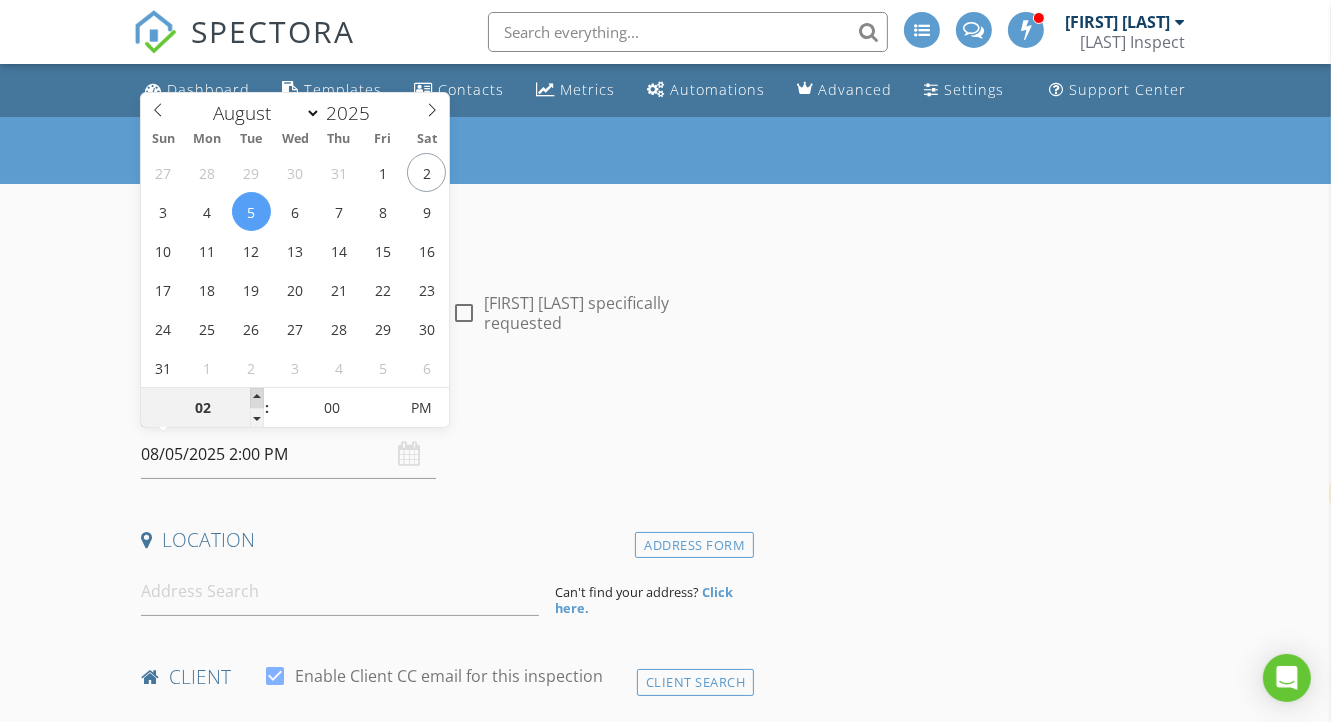 type on "03" 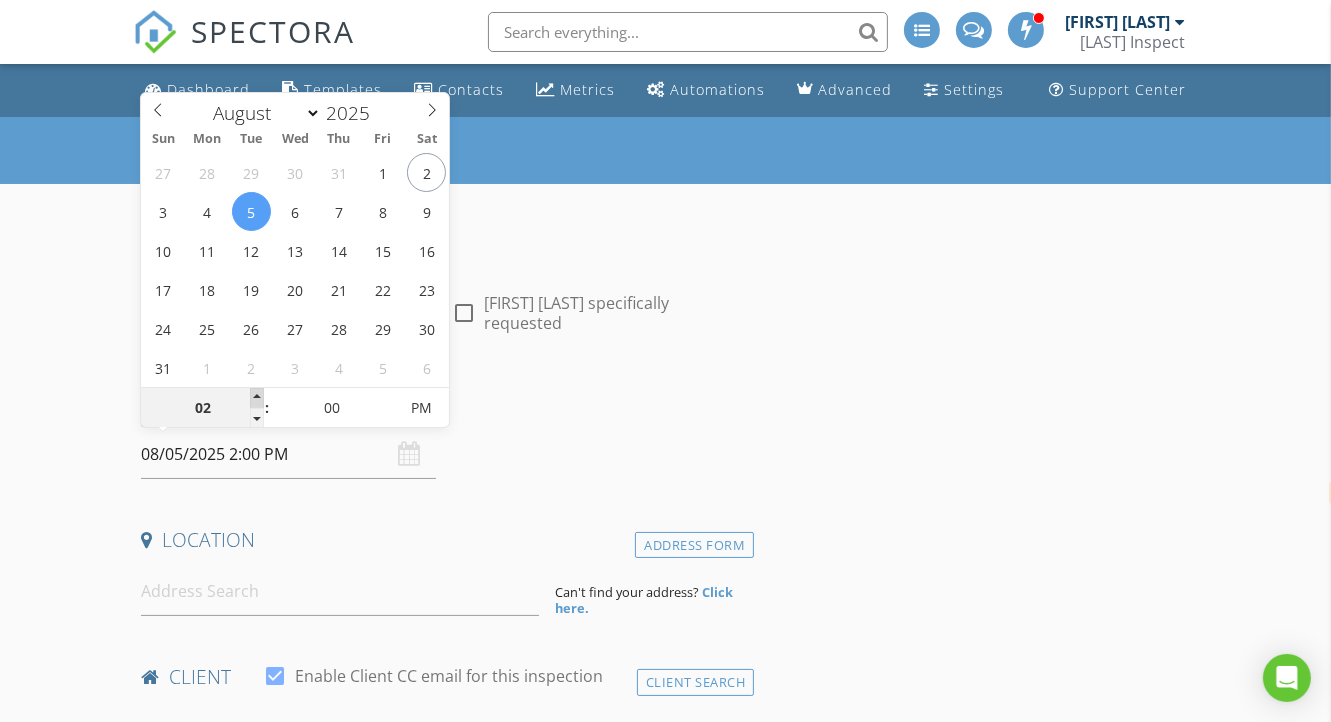 type on "08/05/2025 3:00 PM" 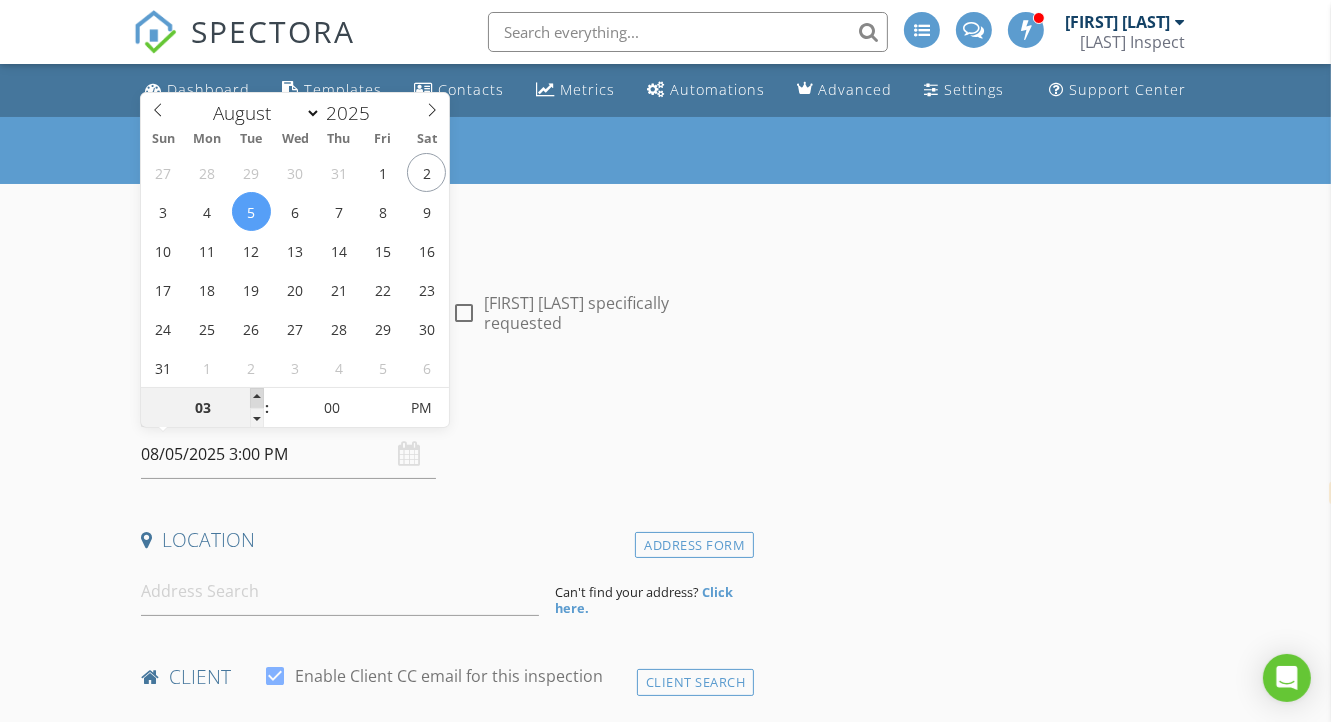 click at bounding box center (257, 398) 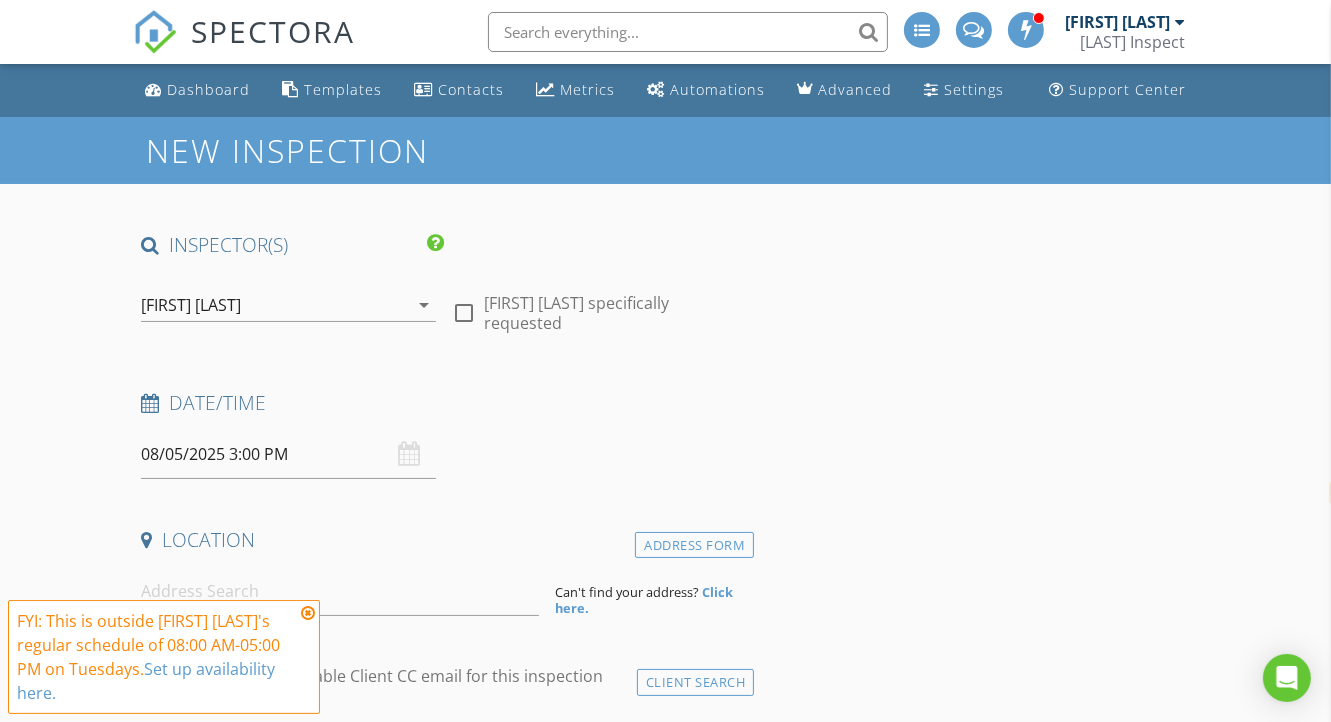 click on "INSPECTOR(S)
check_box   Christian Lincoln   PRIMARY   Christian Lincoln arrow_drop_down   check_box_outline_blank Christian Lincoln specifically requested
Date/Time
08/05/2025 3:00 PM
Location
Address Form       Can't find your address?   Click here.
client
check_box Enable Client CC email for this inspection   Client Search     check_box_outline_blank Client is a Company/Organization     First Name   Last Name   Email   CC Email   Phone           Notes   Private Notes
ADD ADDITIONAL client
SERVICES
check_box_outline_blank   Sewer Scope 50’   50 feet of sewer scoping video in each clean out check_box_outline_blank   Basic Termite Assessment    Basic termite assessment in any accessible areas, crawlspace, attic, etc. check_box_outline_blank   Mold - - 2 Lab Samples          Pool" at bounding box center (443, 1703) 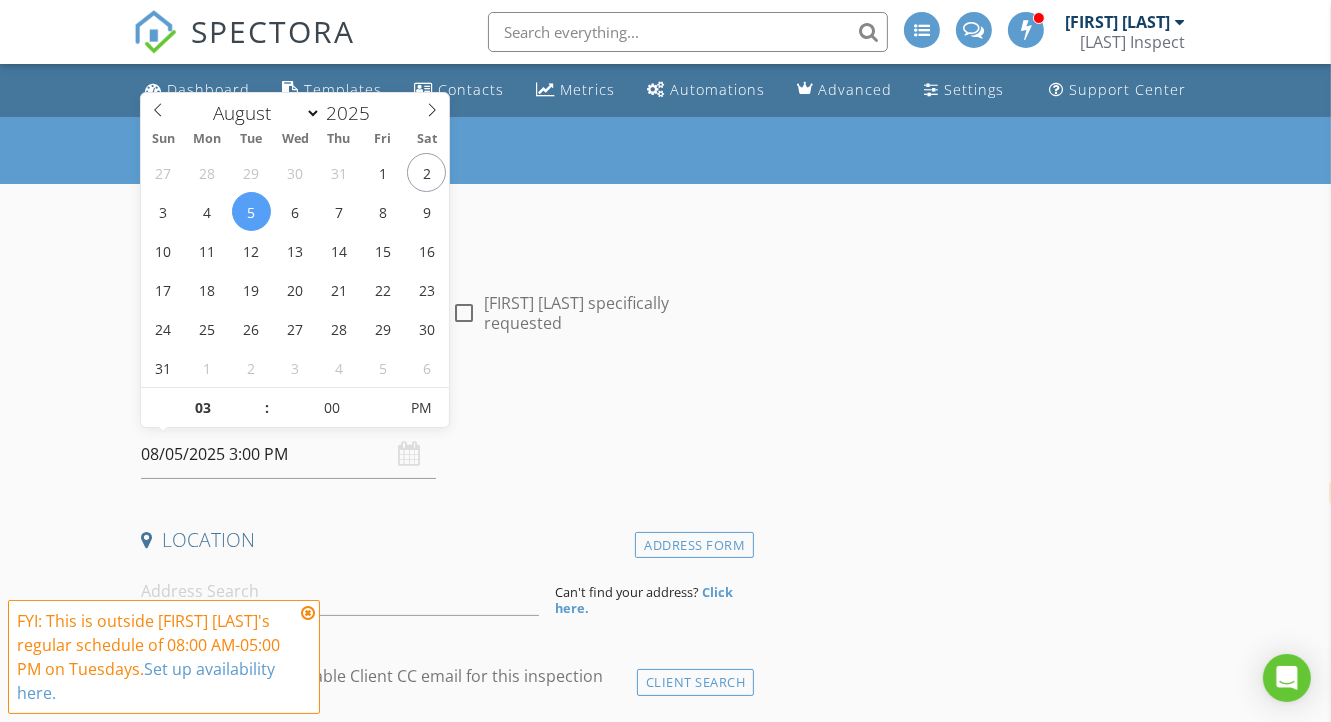 click on "08/05/2025 3:00 PM" at bounding box center [288, 454] 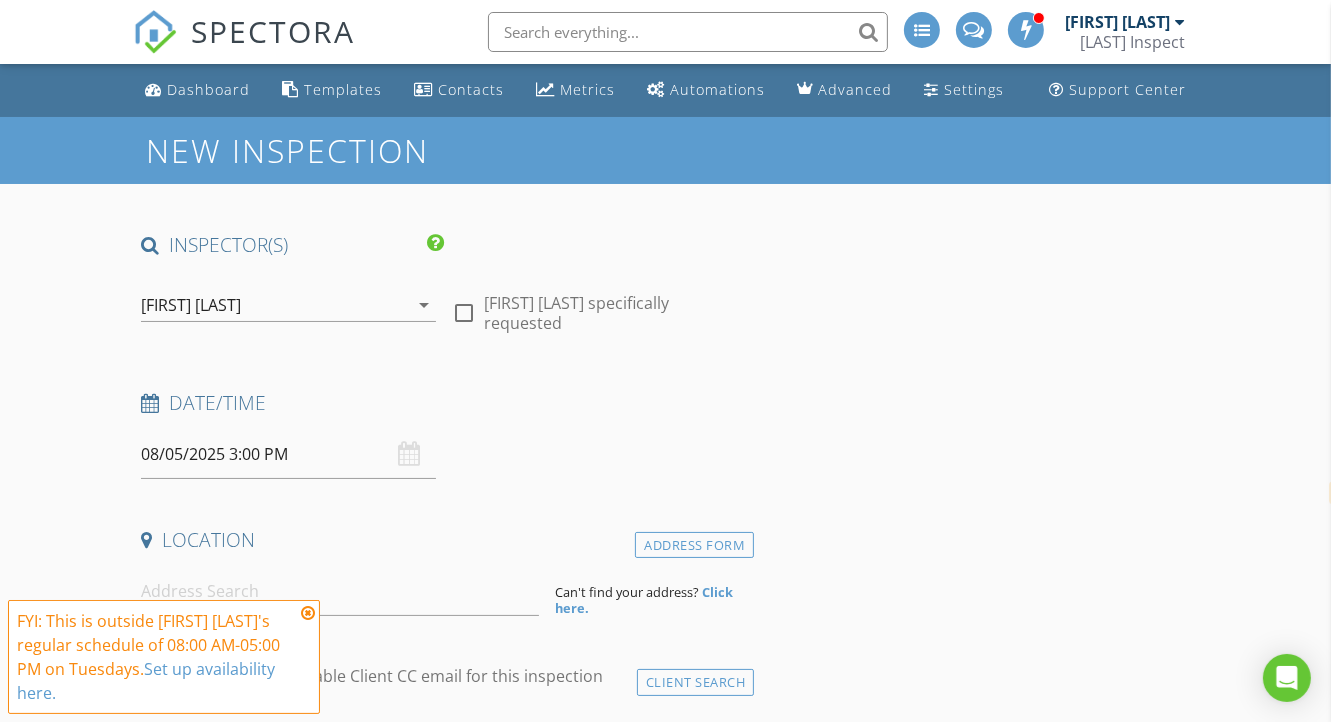 click at bounding box center (308, 613) 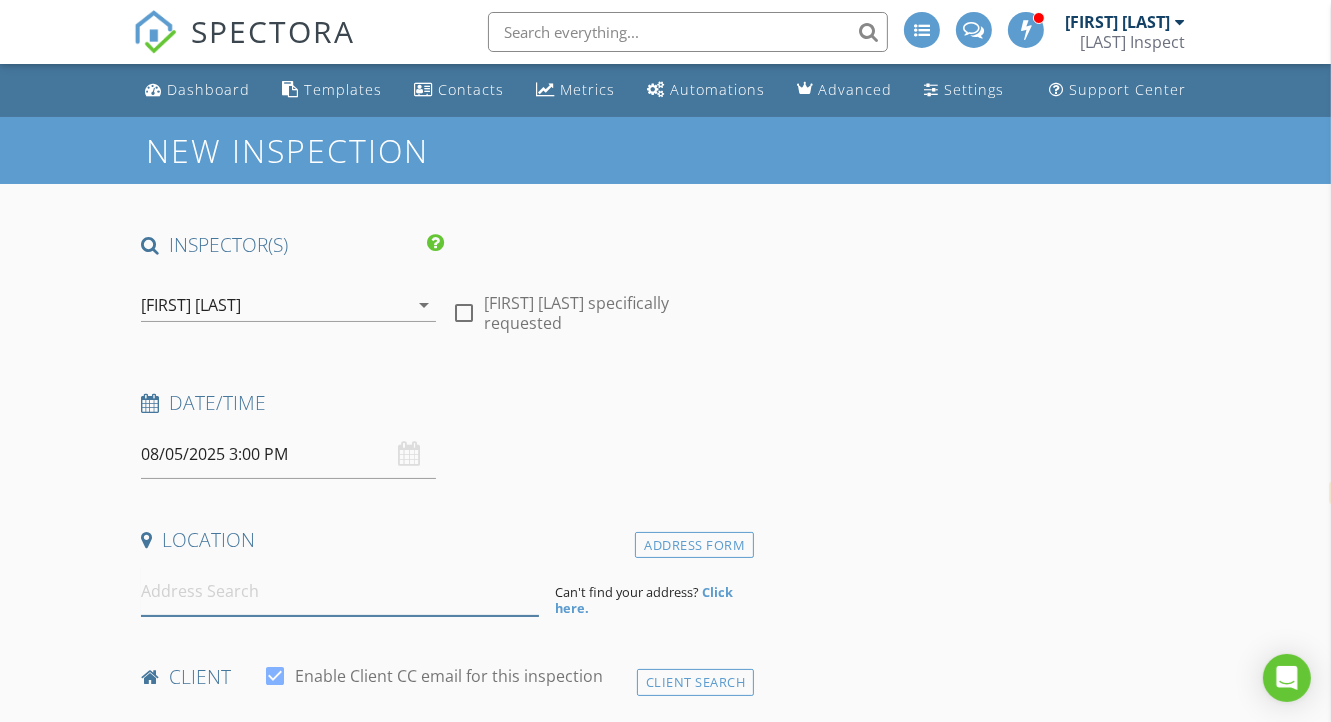 click at bounding box center [340, 591] 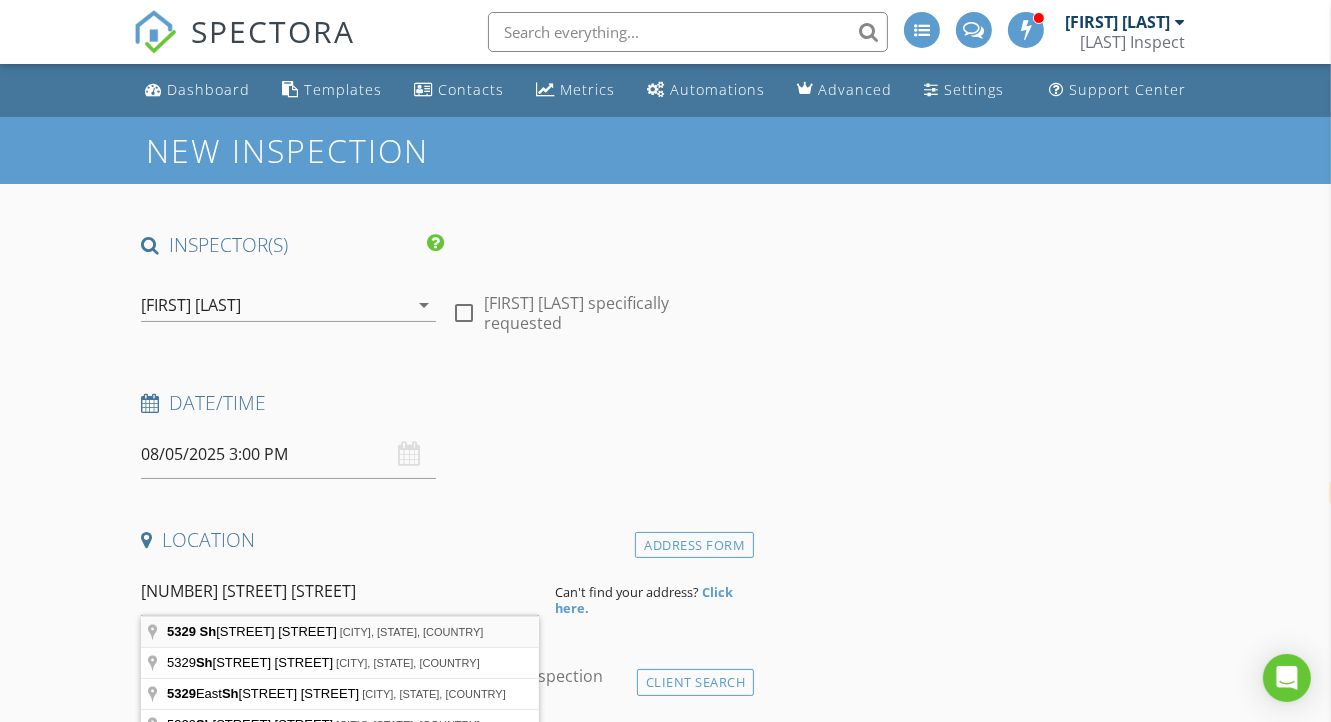 type on "5329 Shirley Avenue, Tarzana, CA, USA" 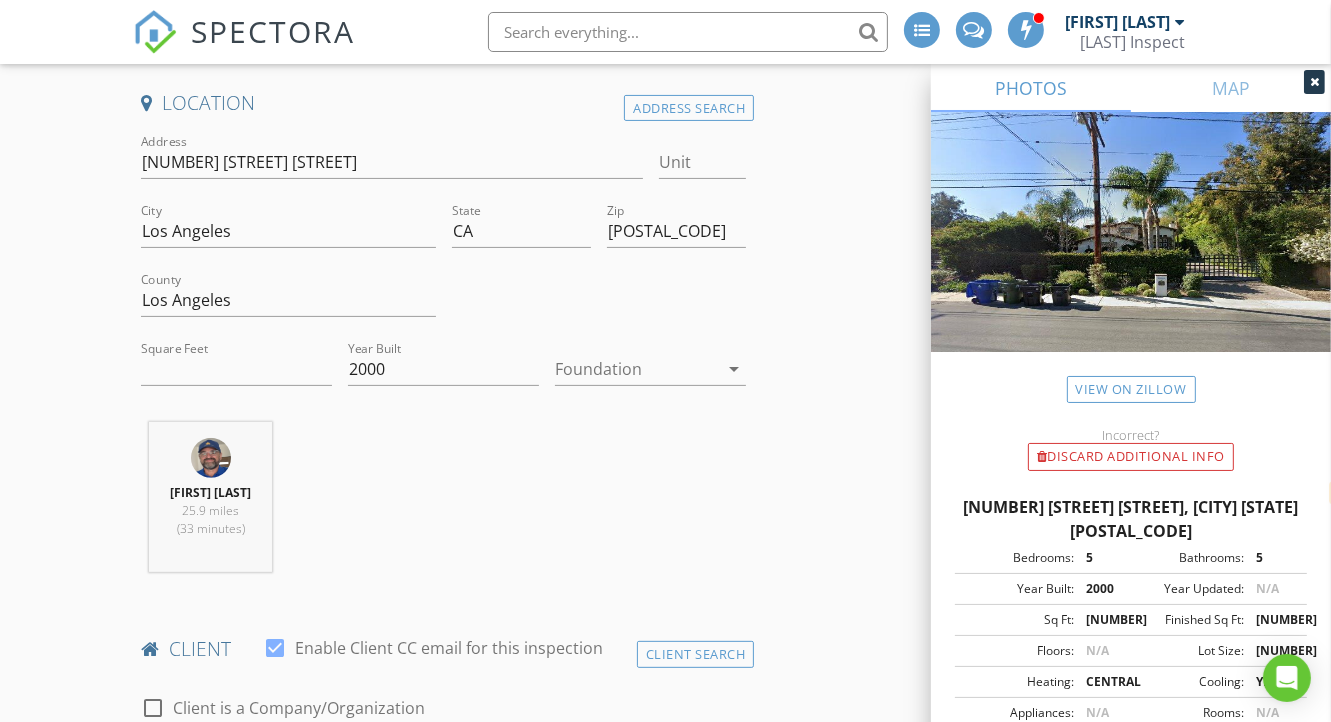 scroll, scrollTop: 446, scrollLeft: 0, axis: vertical 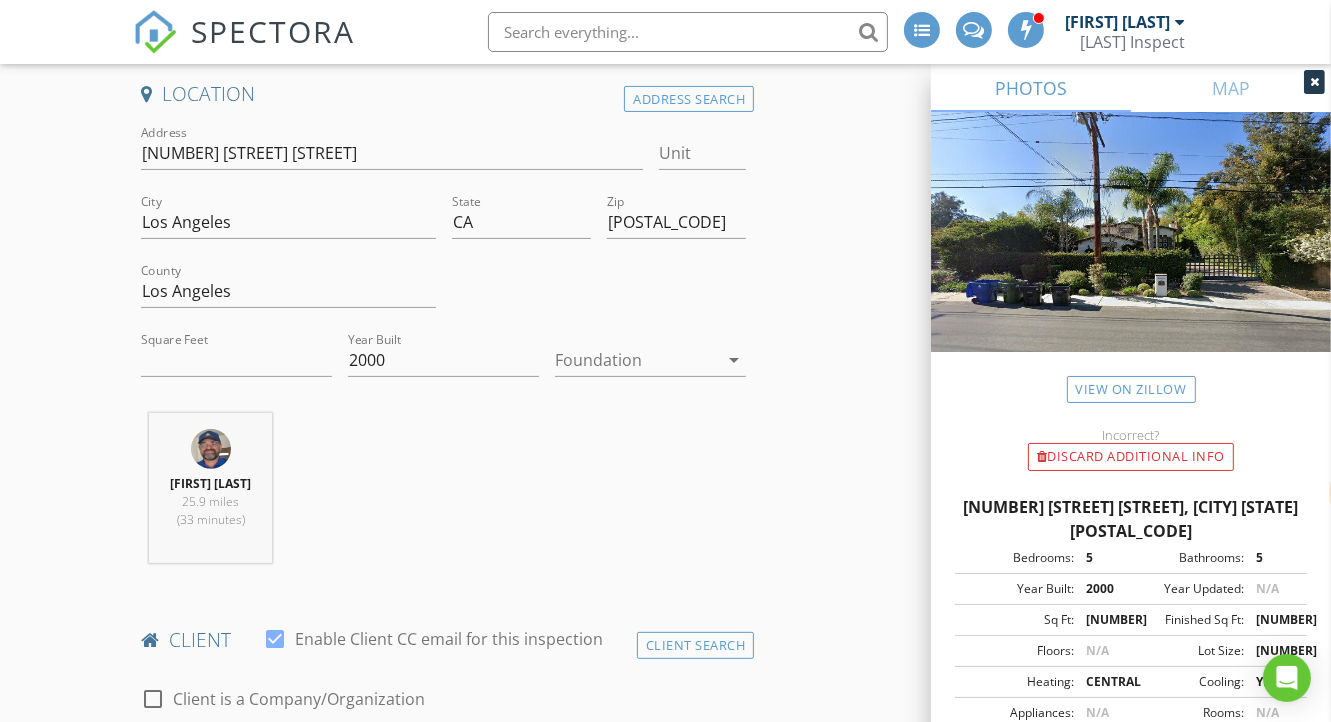 click at bounding box center (636, 360) 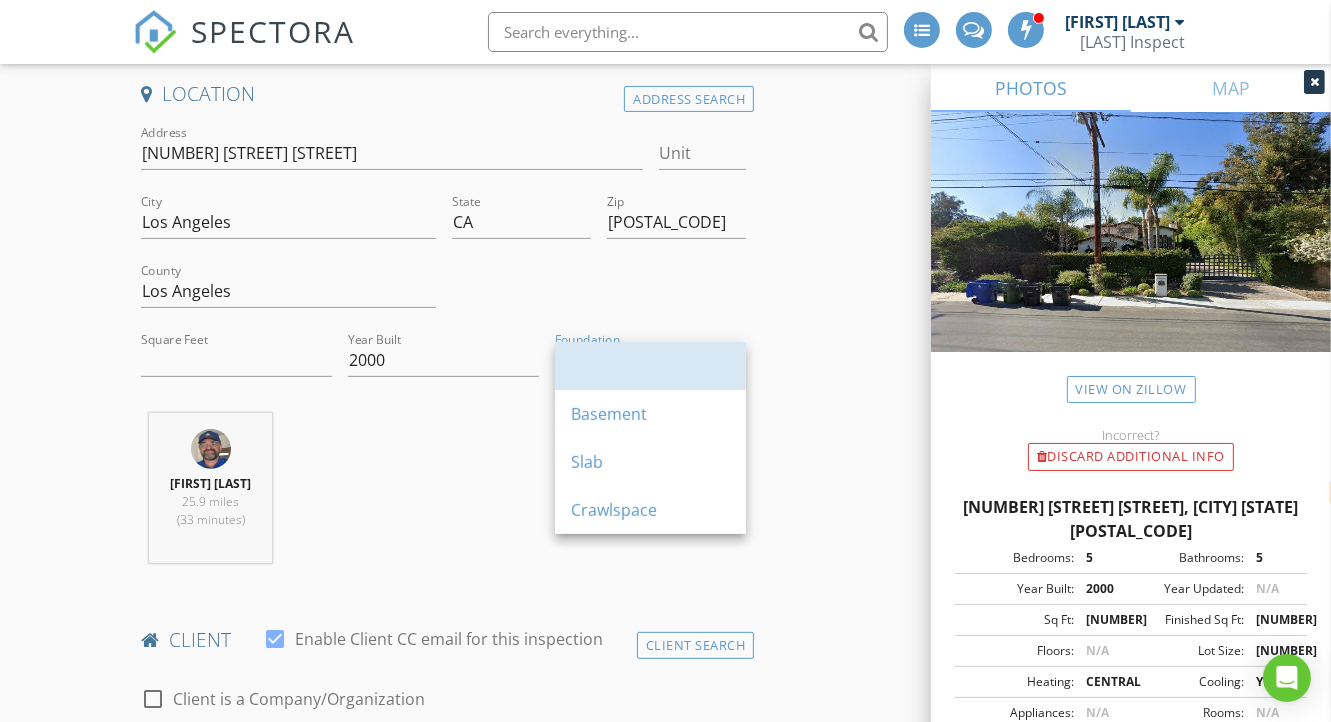 click at bounding box center (650, 366) 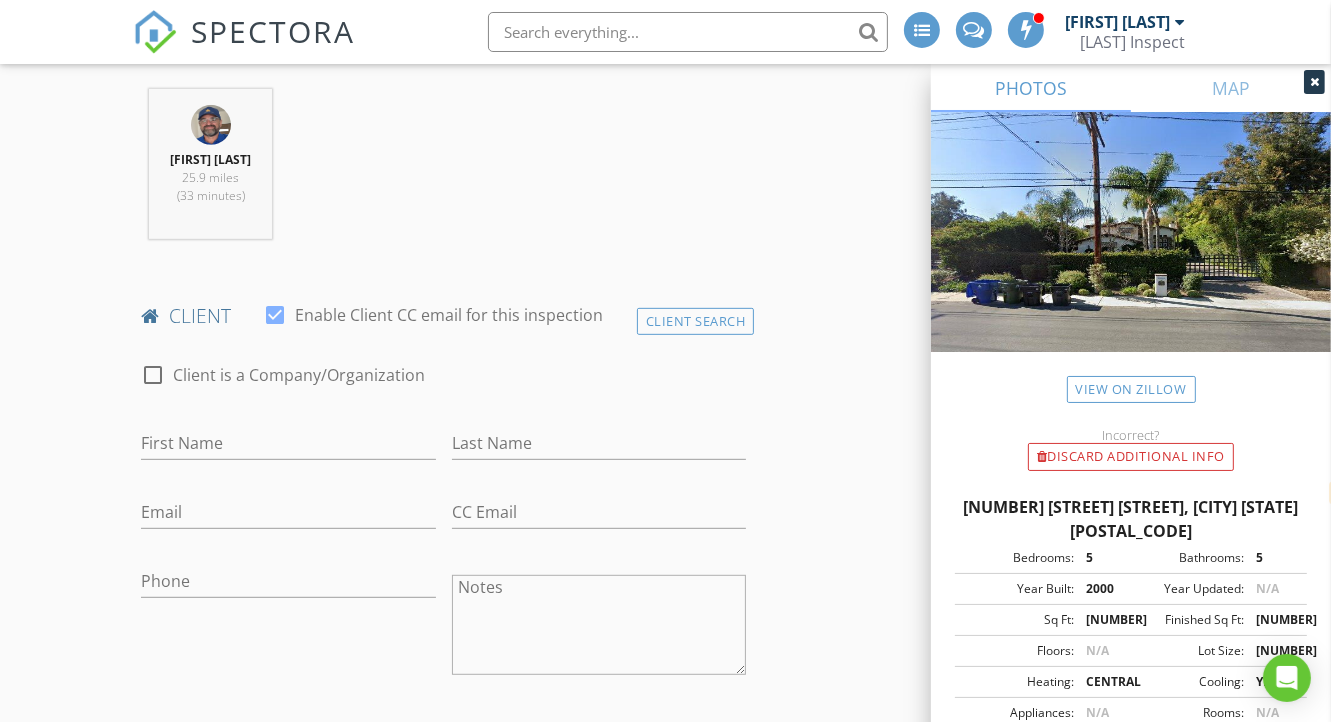 scroll, scrollTop: 779, scrollLeft: 0, axis: vertical 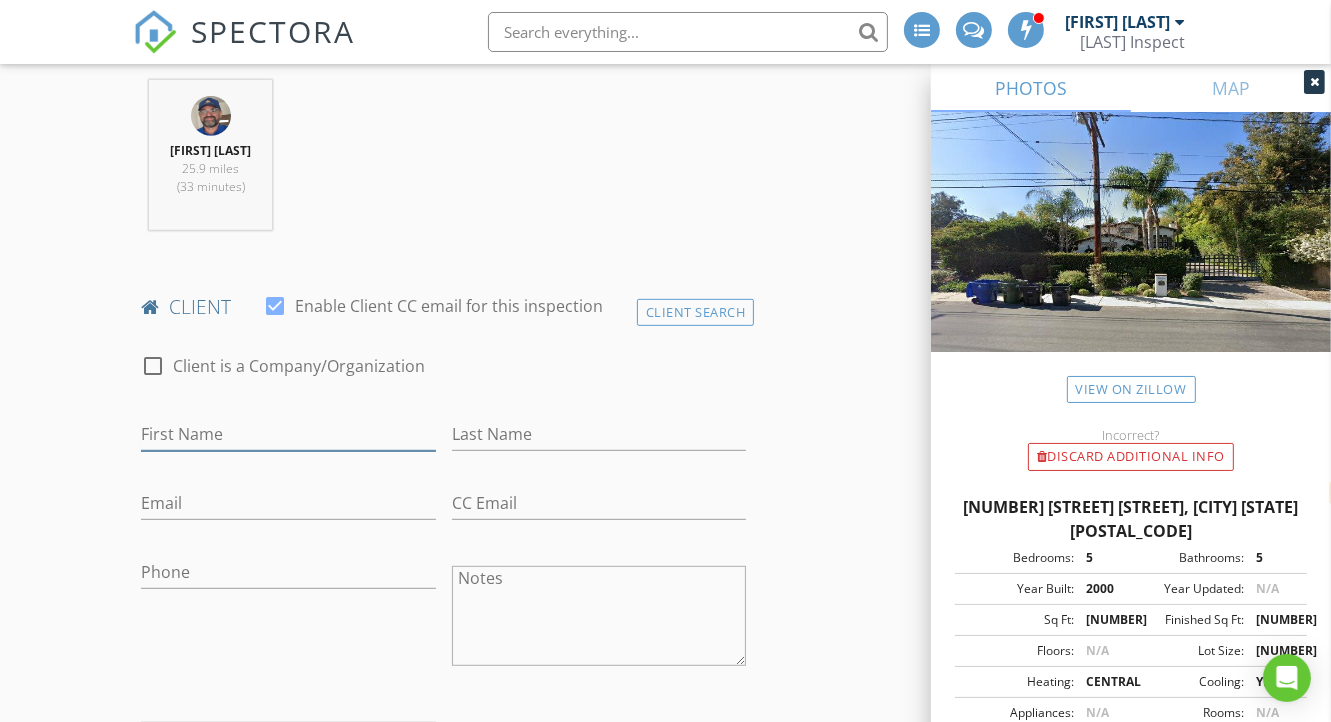 click on "First Name" at bounding box center [288, 434] 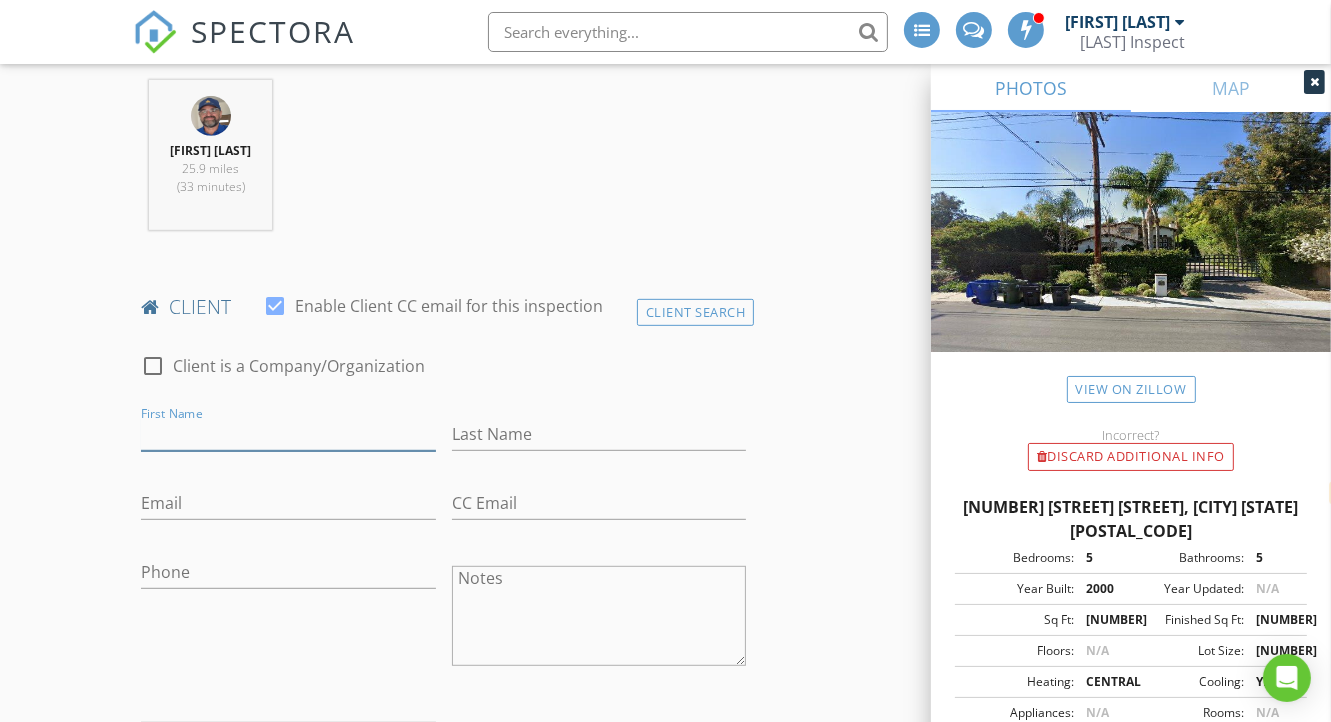type on "K" 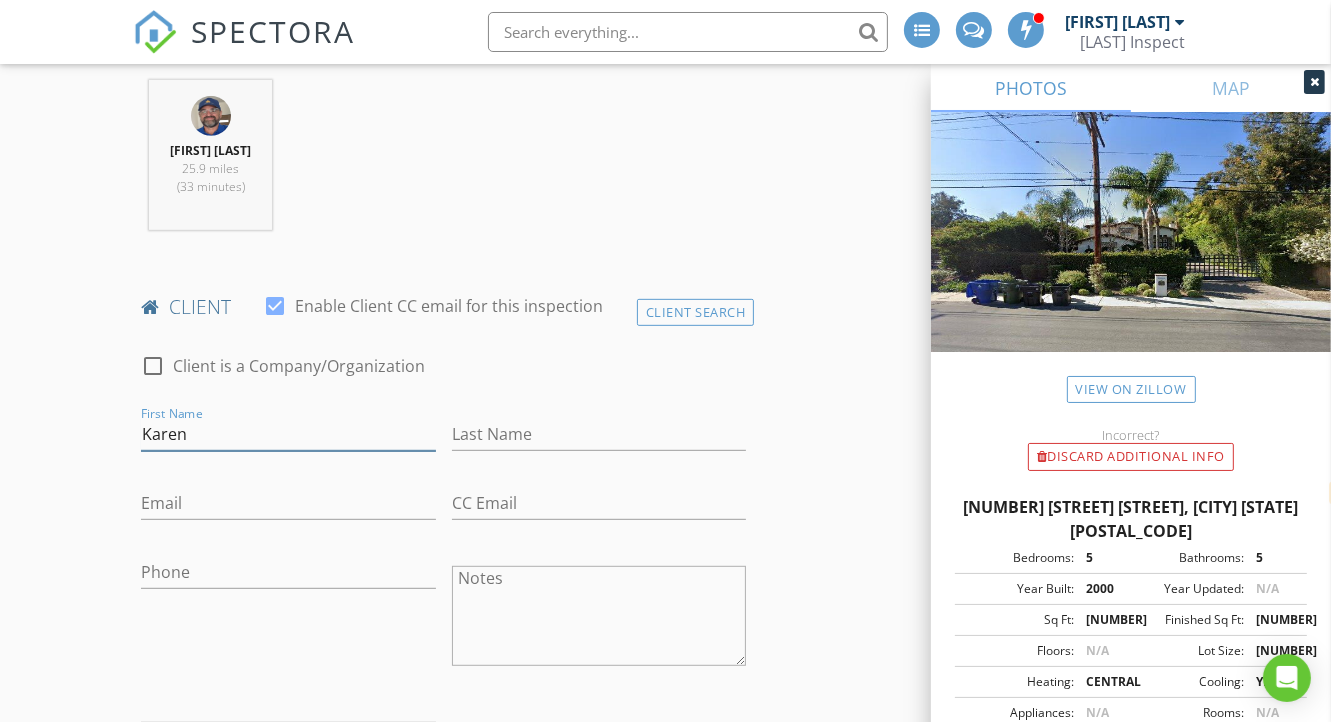 type on "Karen" 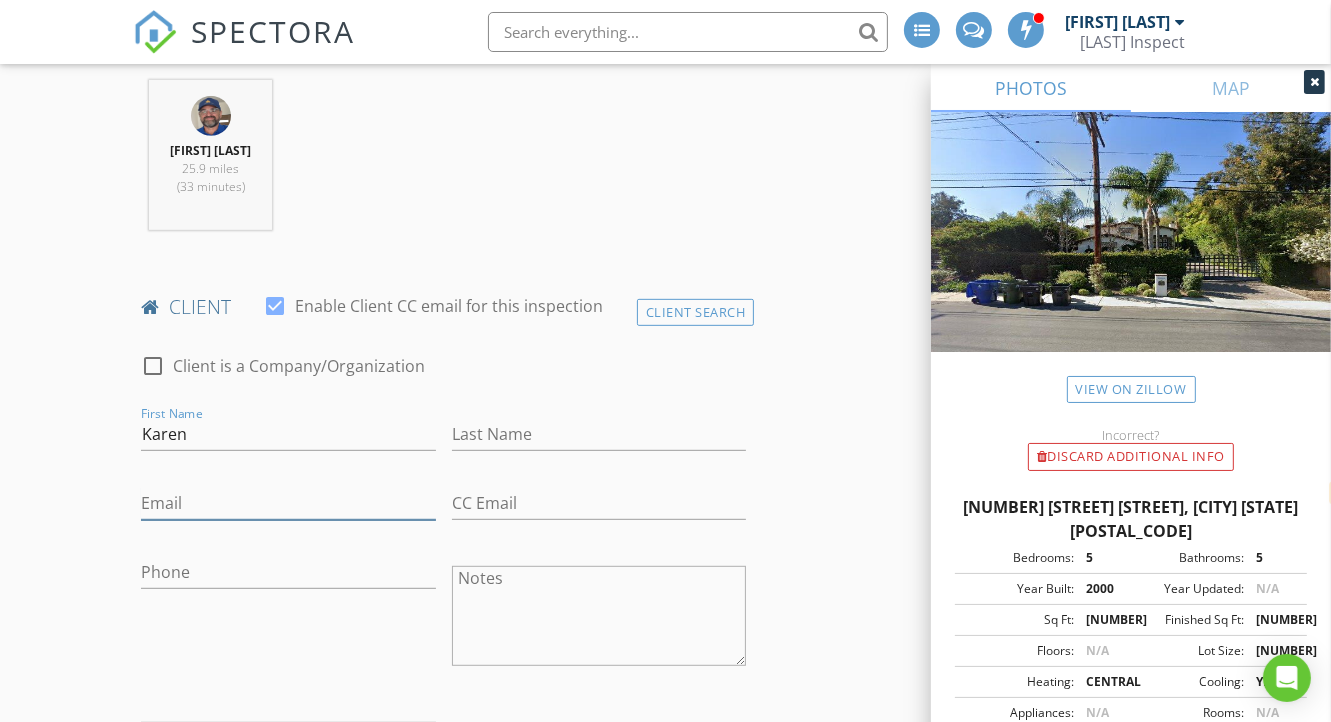 click on "Email" at bounding box center [288, 503] 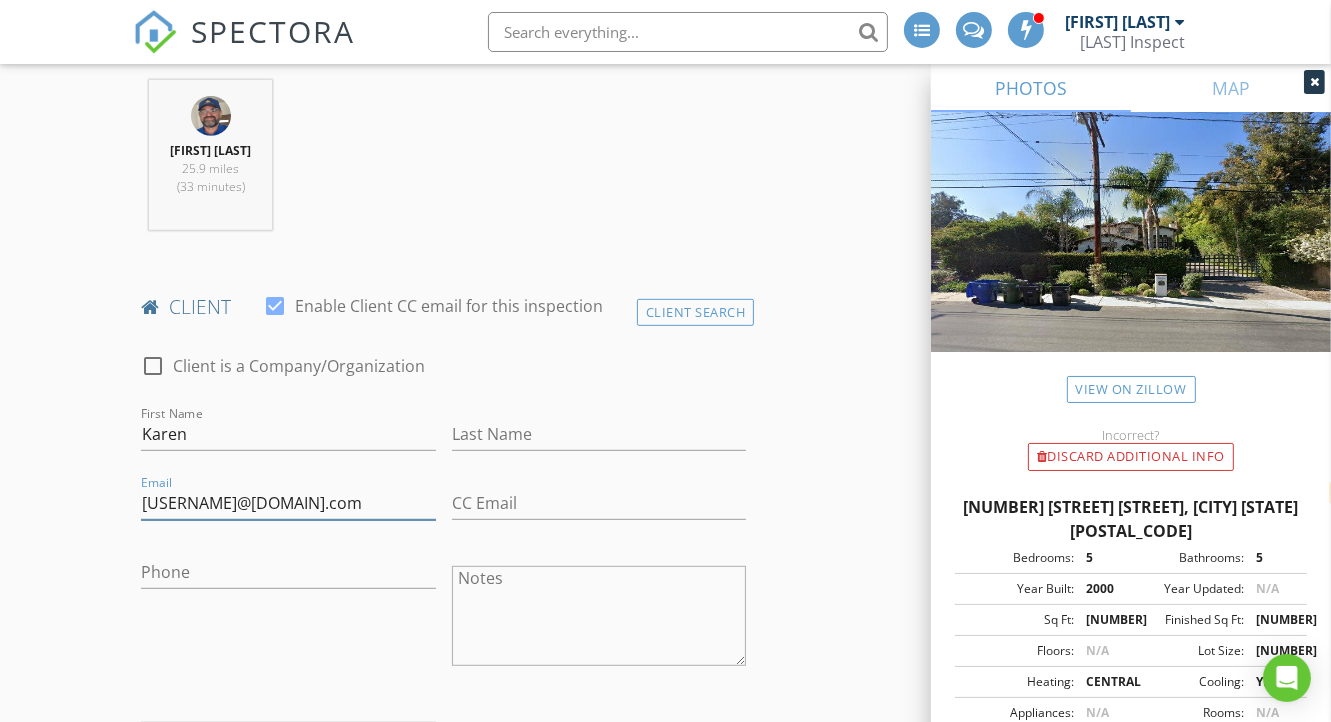 type on "[EMAIL]" 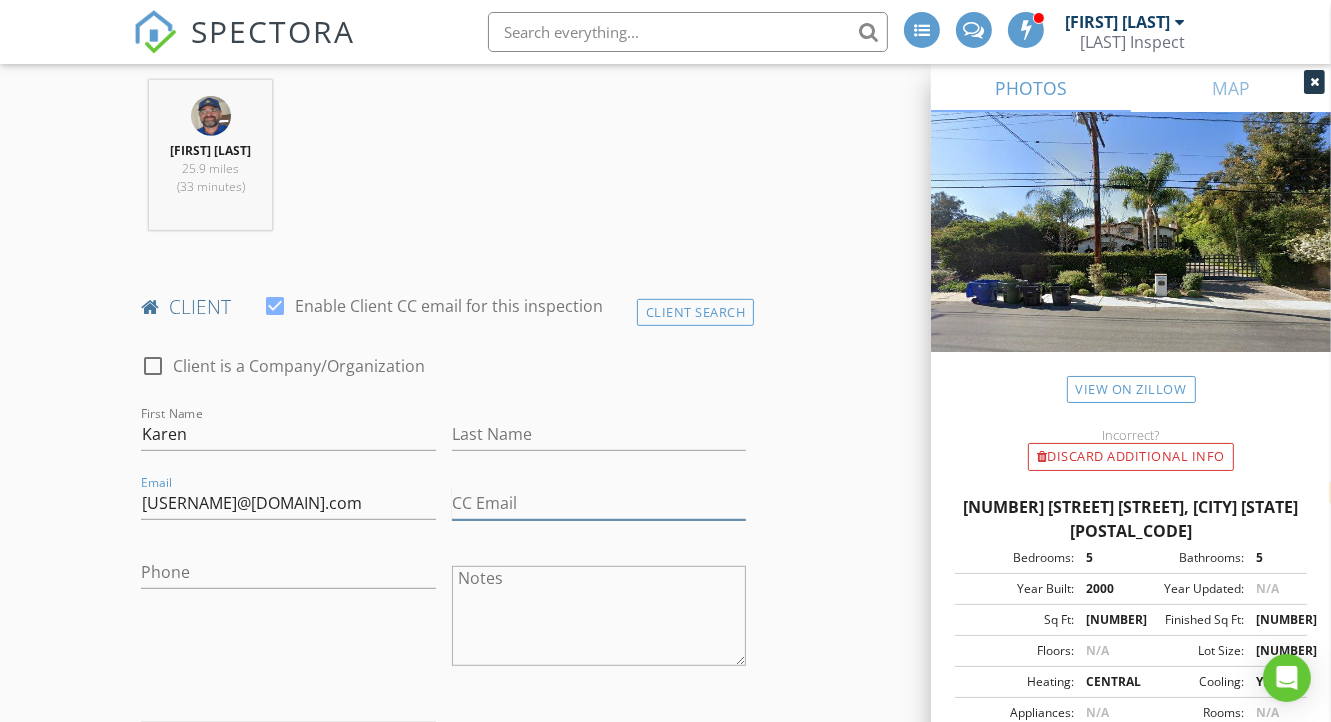 click on "CC Email" at bounding box center (599, 503) 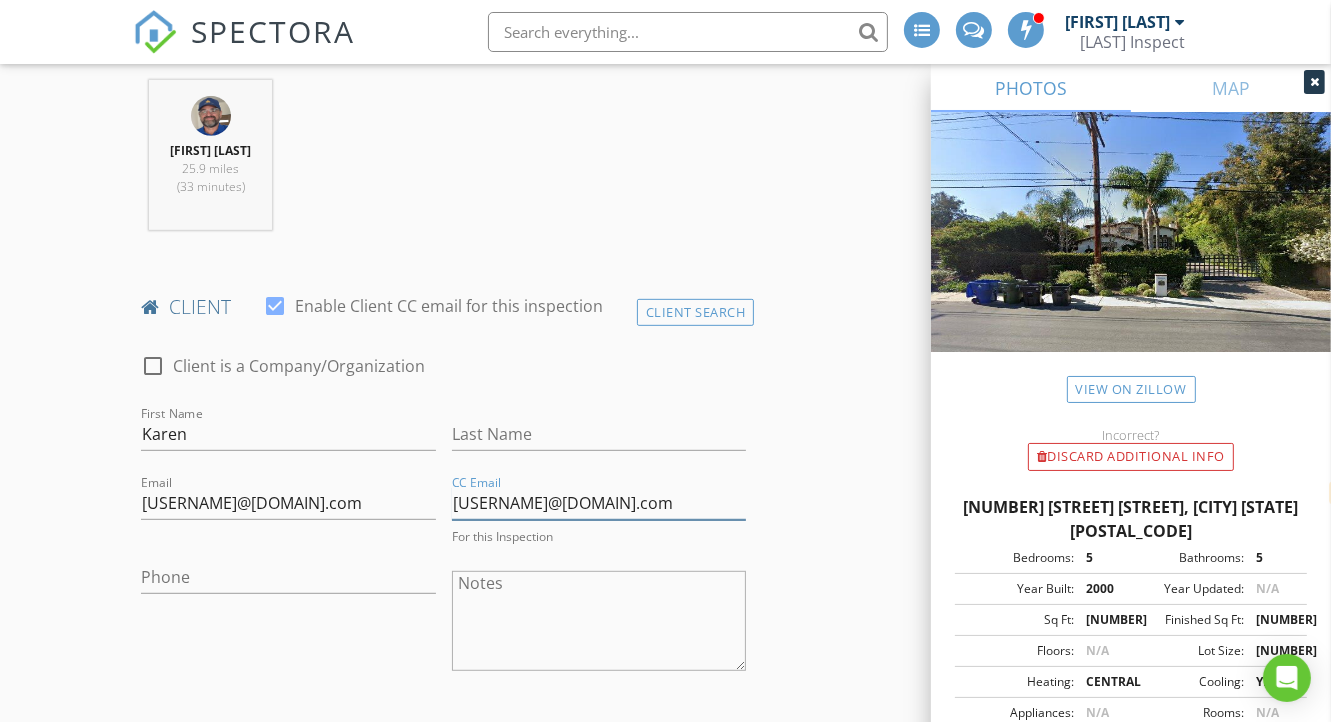 type on "[EMAIL]" 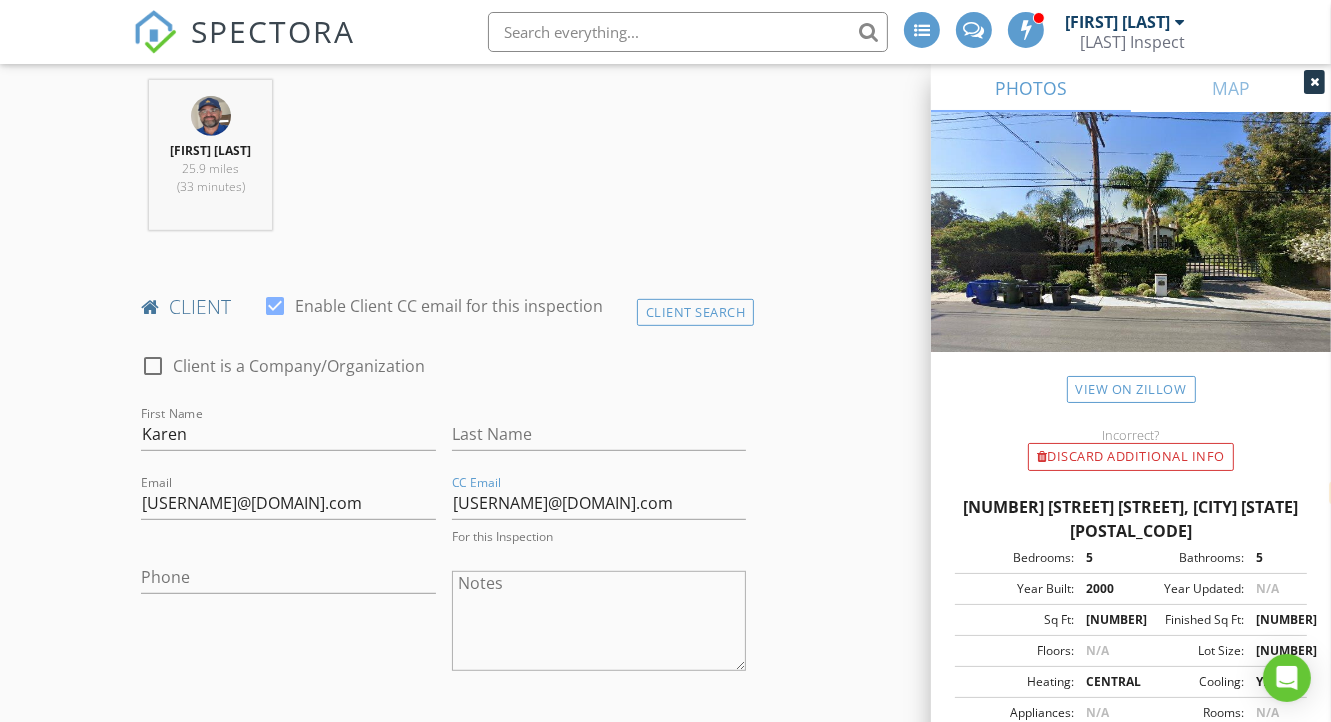 click on "Phone" at bounding box center [288, 581] 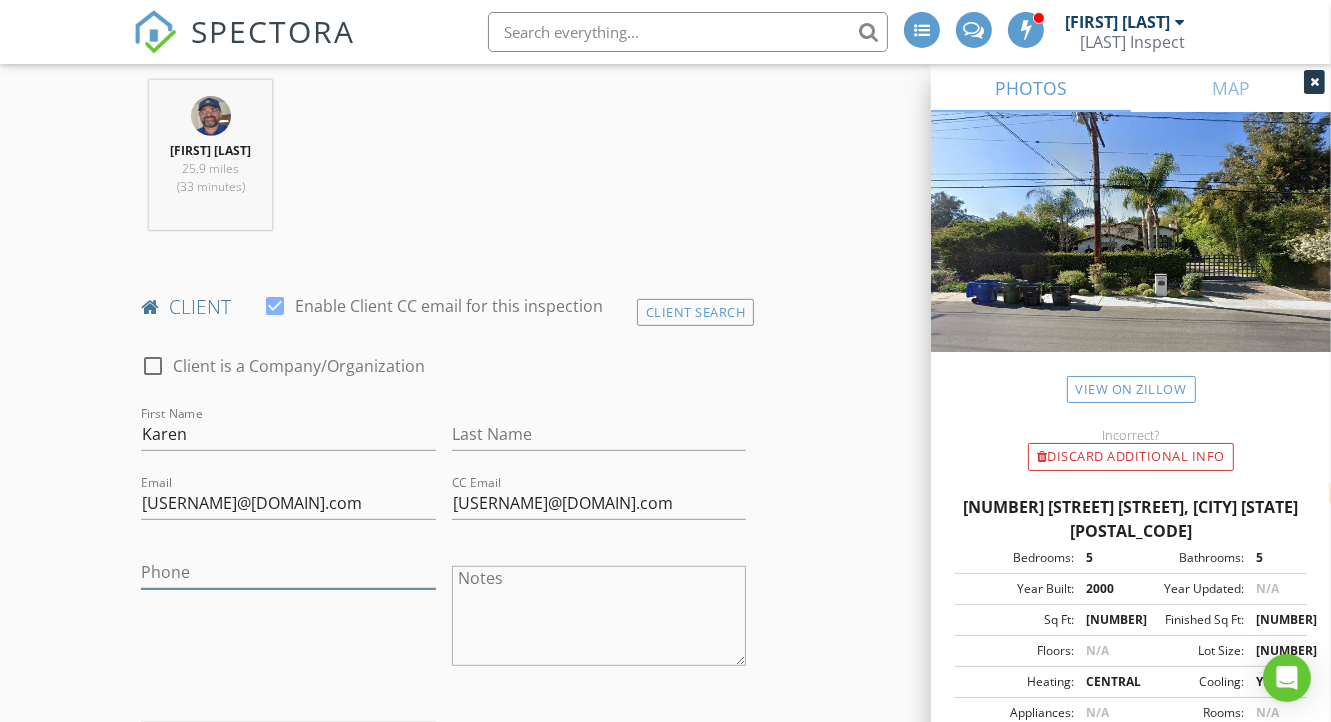 click on "Phone" at bounding box center (288, 572) 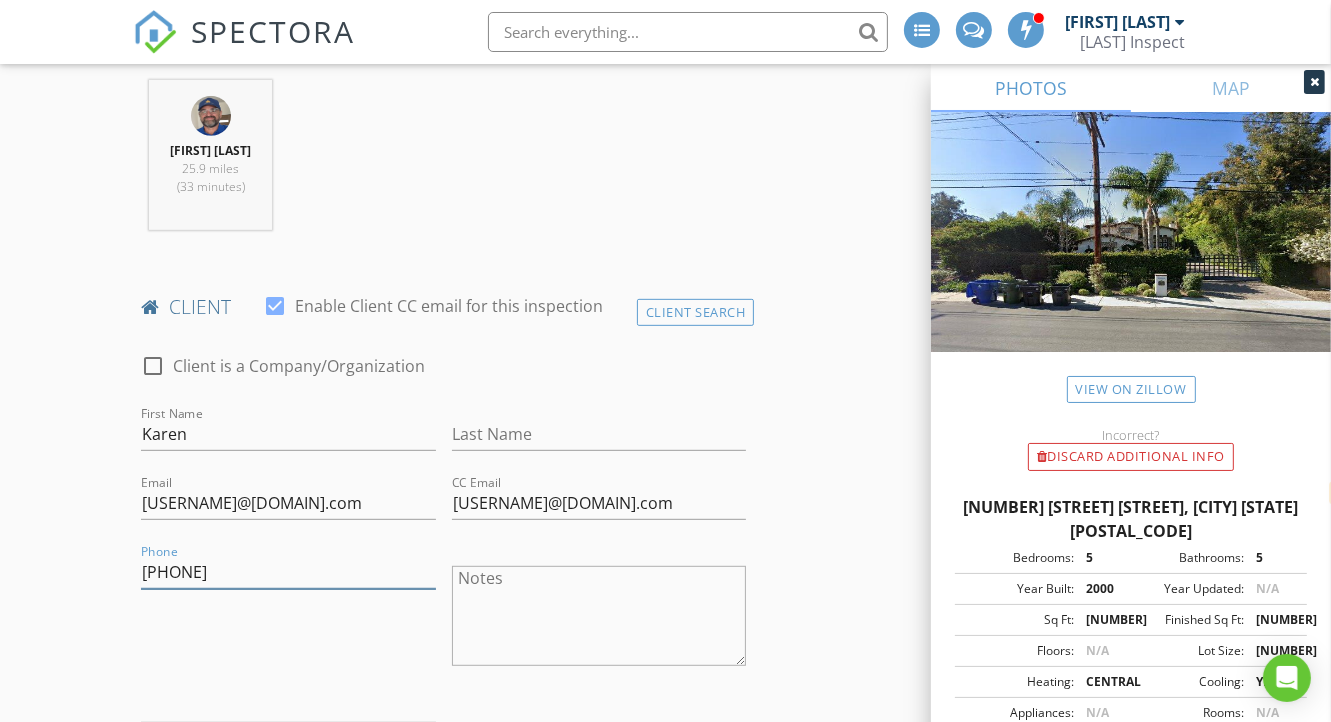 type on "[PHONE]" 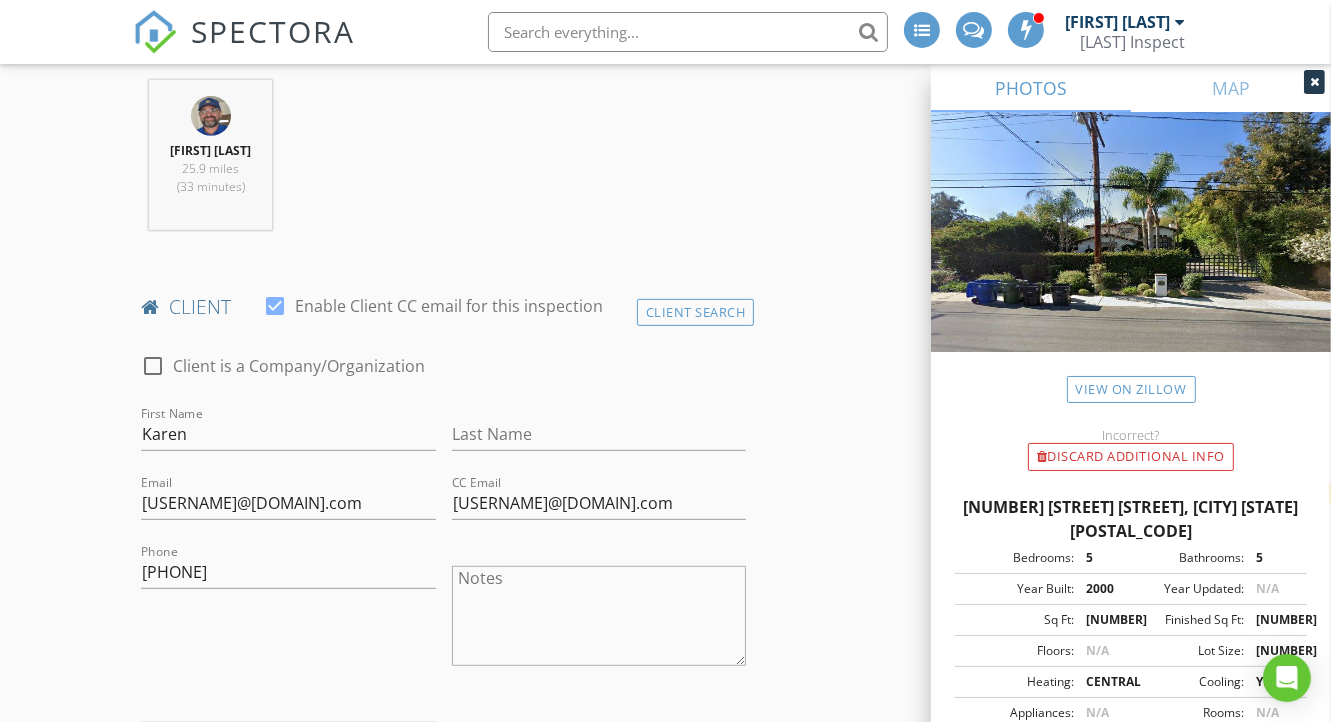 click on "Phone 818-212-3779" at bounding box center (288, 618) 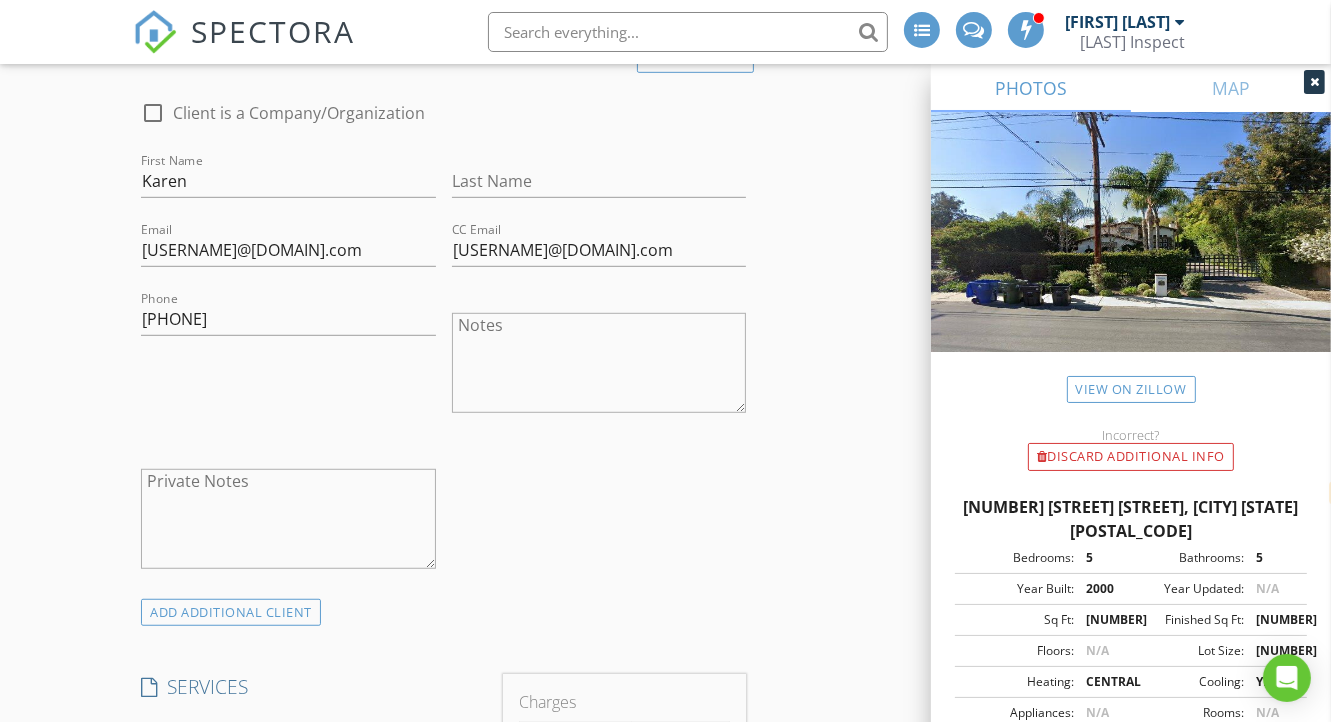 scroll, scrollTop: 1028, scrollLeft: 0, axis: vertical 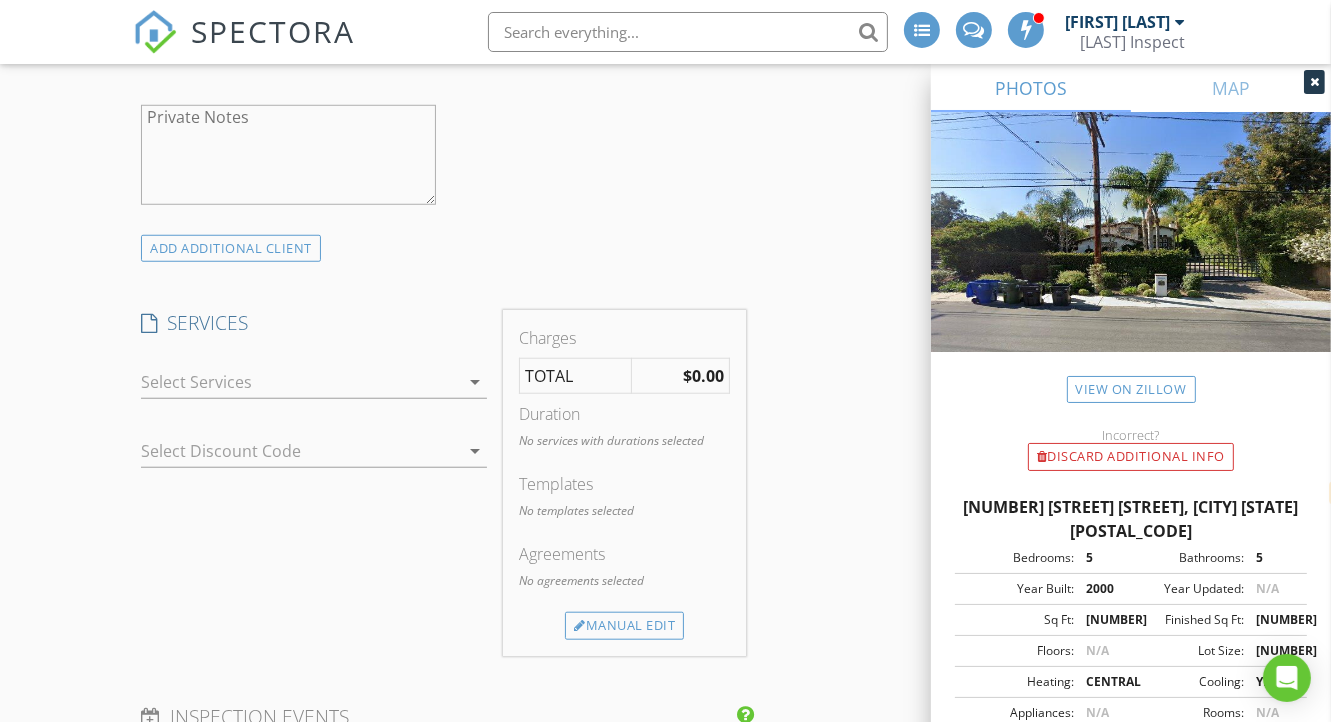click at bounding box center [300, 382] 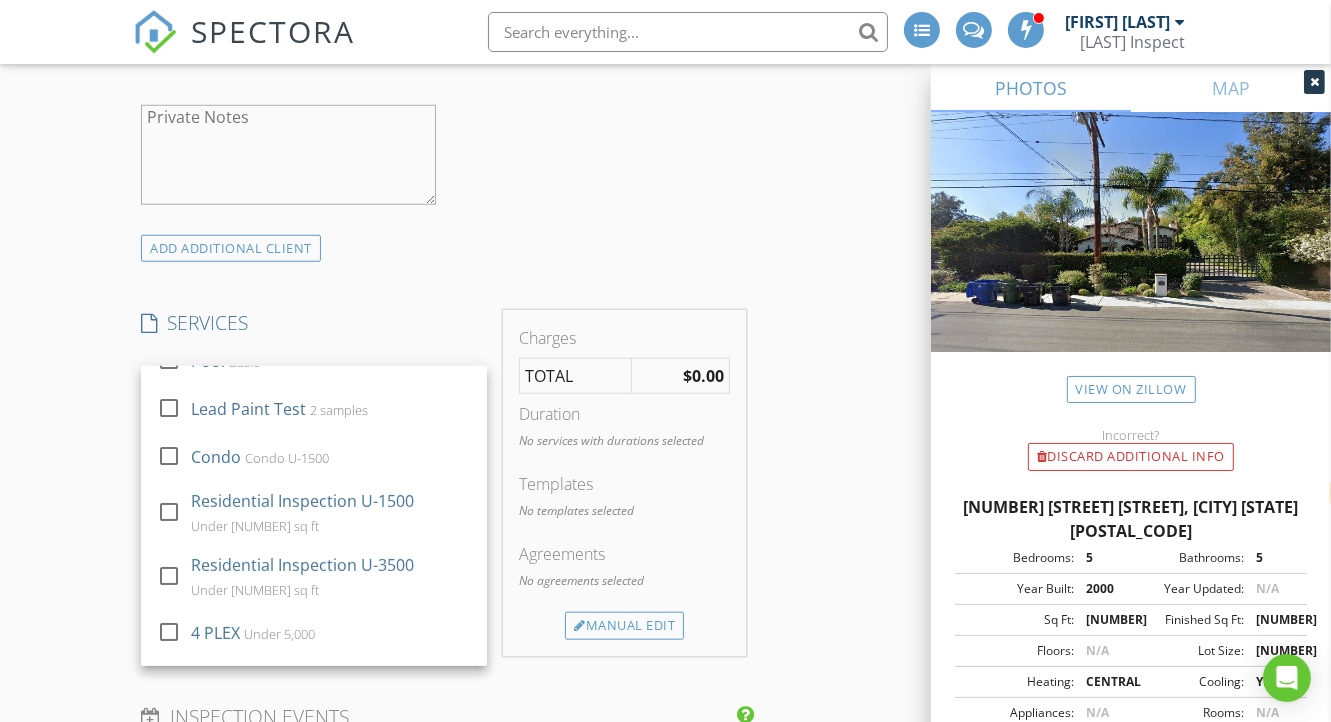 scroll, scrollTop: 340, scrollLeft: 0, axis: vertical 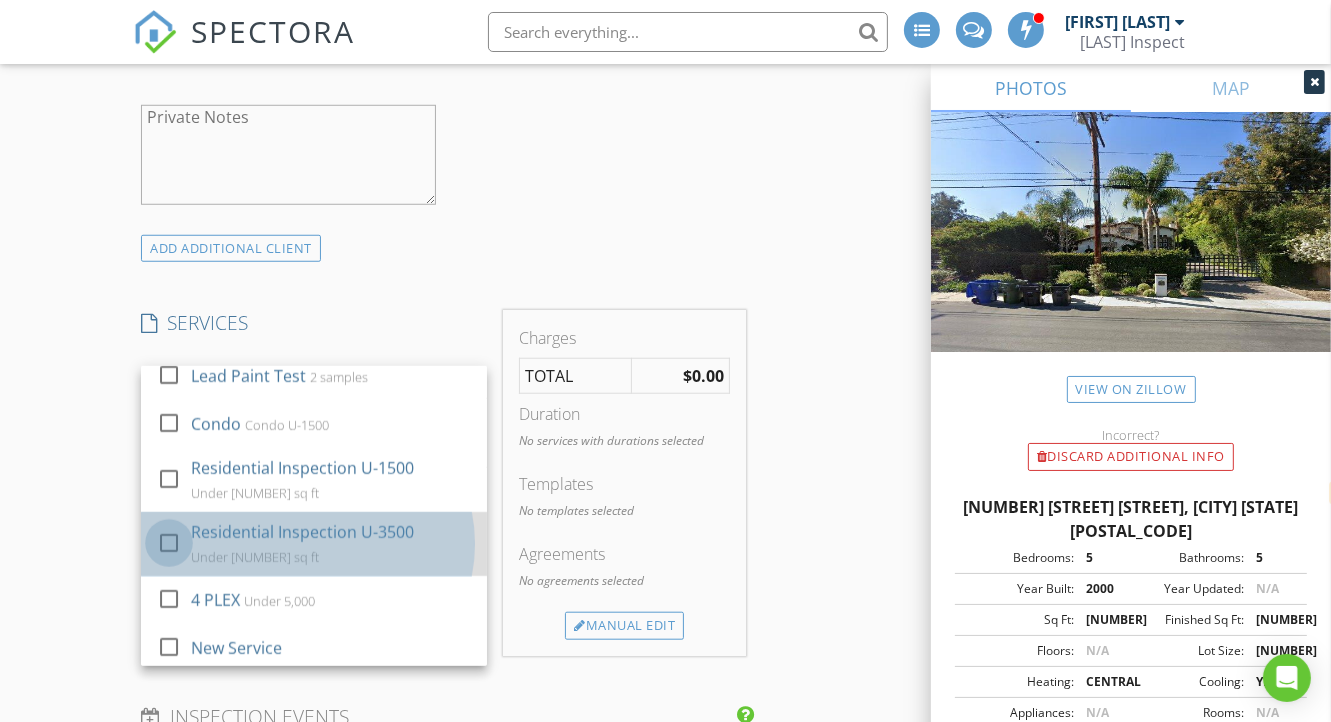 click at bounding box center [169, 543] 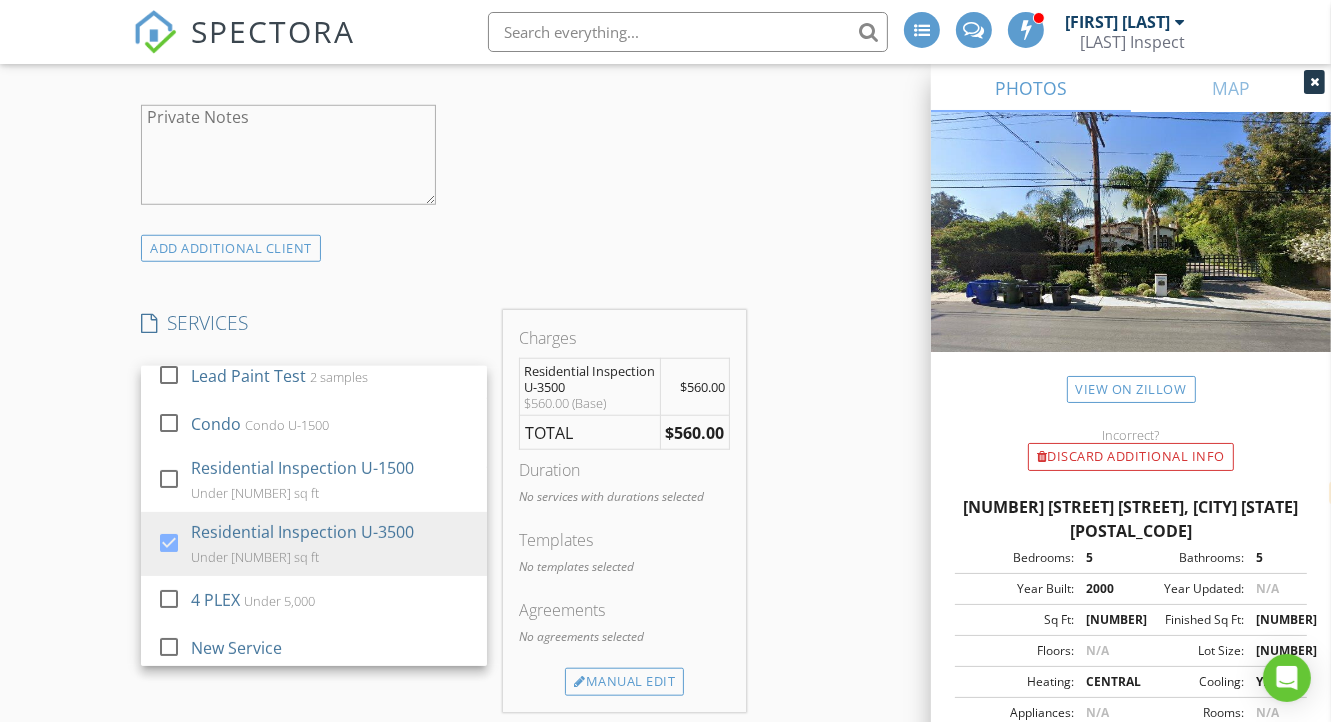 click on "$560.00" at bounding box center [694, 433] 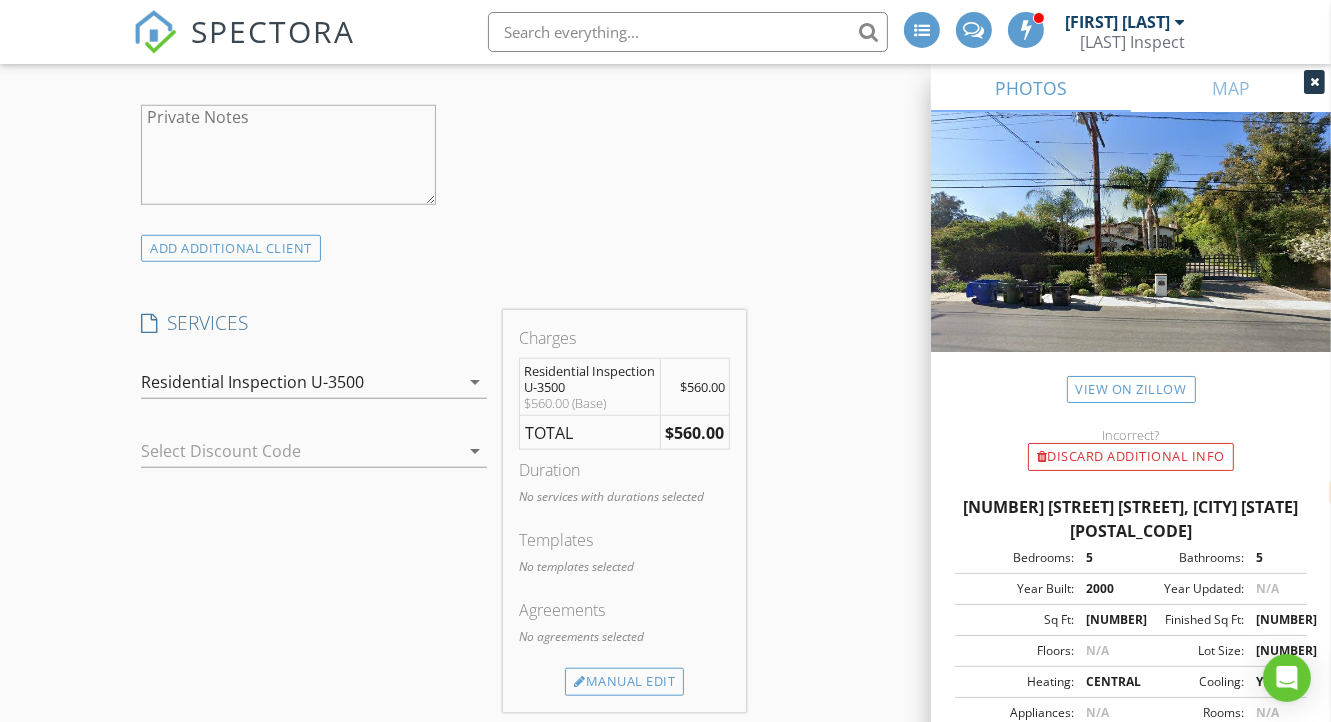 click on "$560.00" at bounding box center [694, 433] 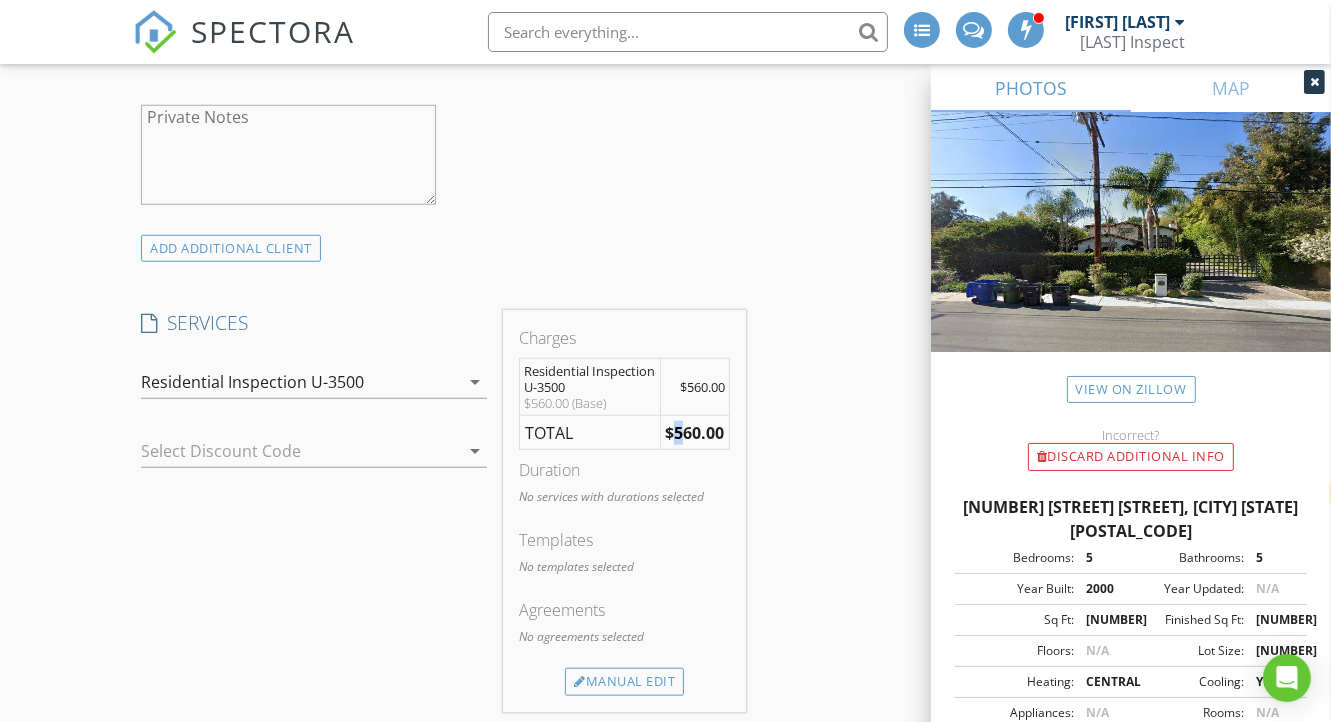 drag, startPoint x: 680, startPoint y: 450, endPoint x: 670, endPoint y: 452, distance: 10.198039 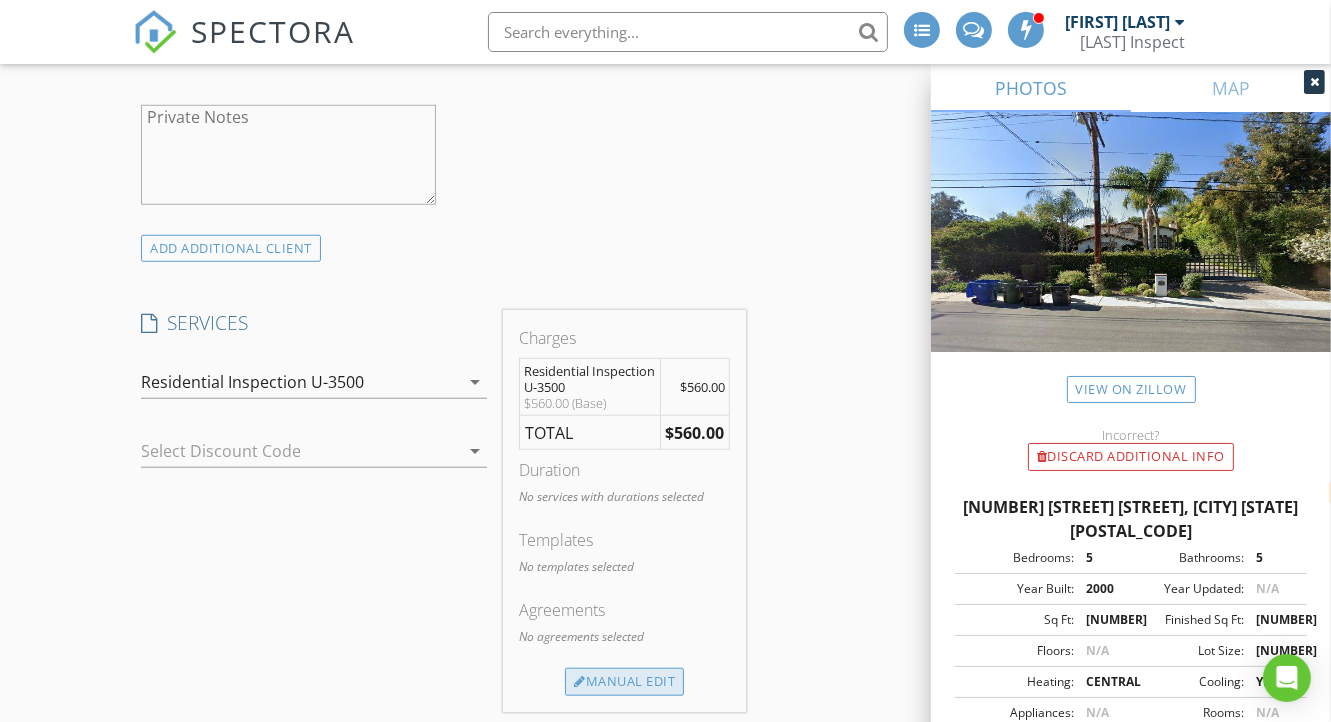 click on "Manual Edit" at bounding box center [624, 682] 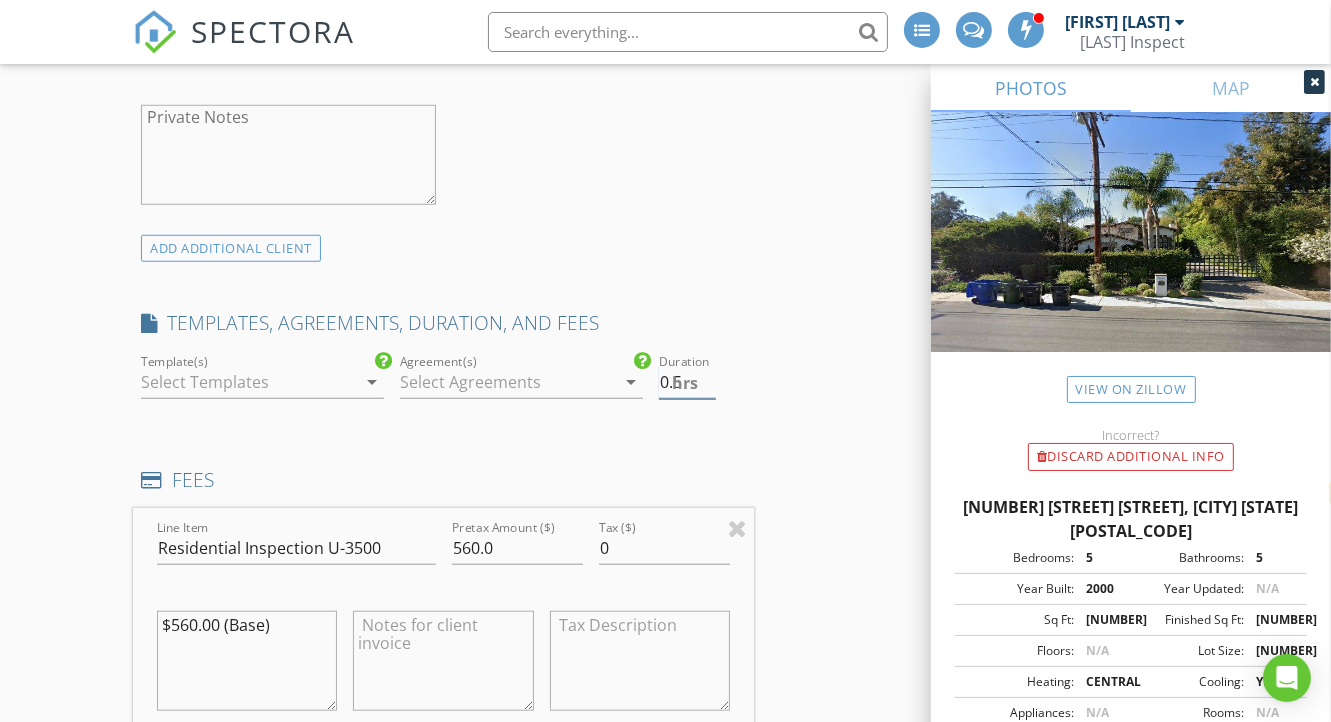 click on "0.5" at bounding box center [688, 382] 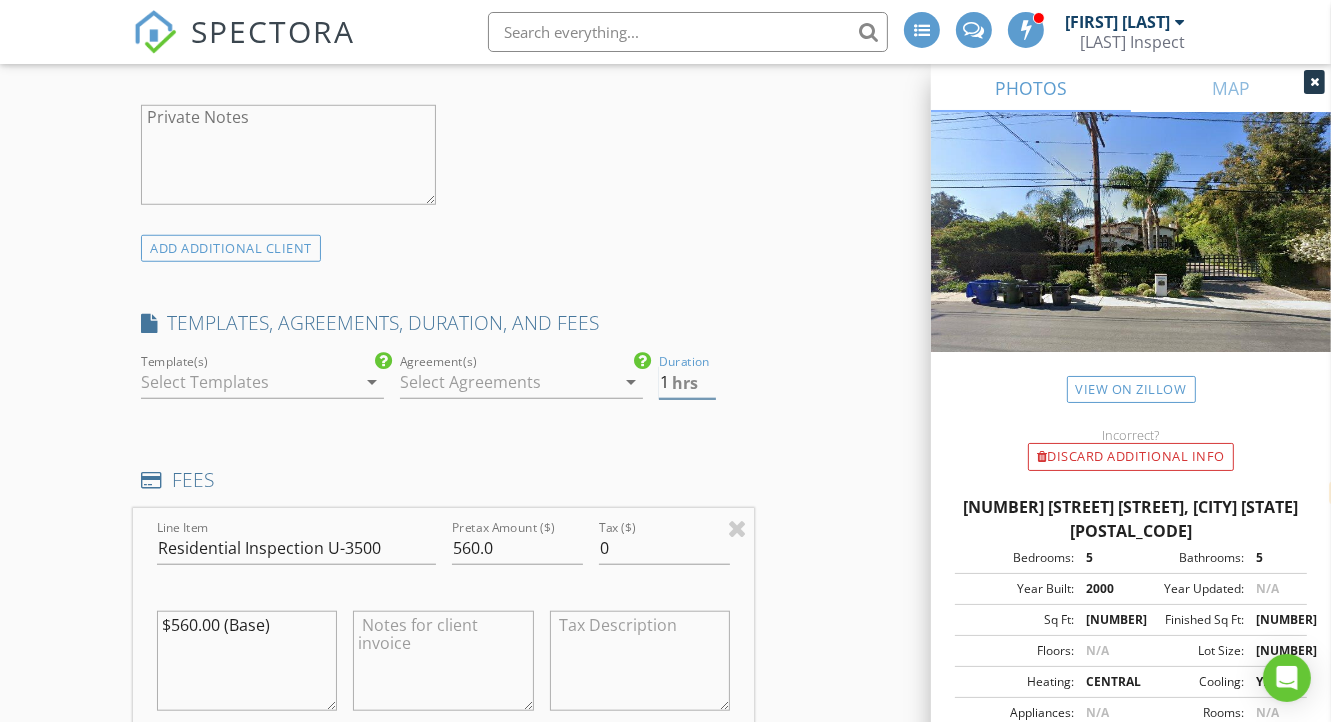 click on "1" at bounding box center (688, 382) 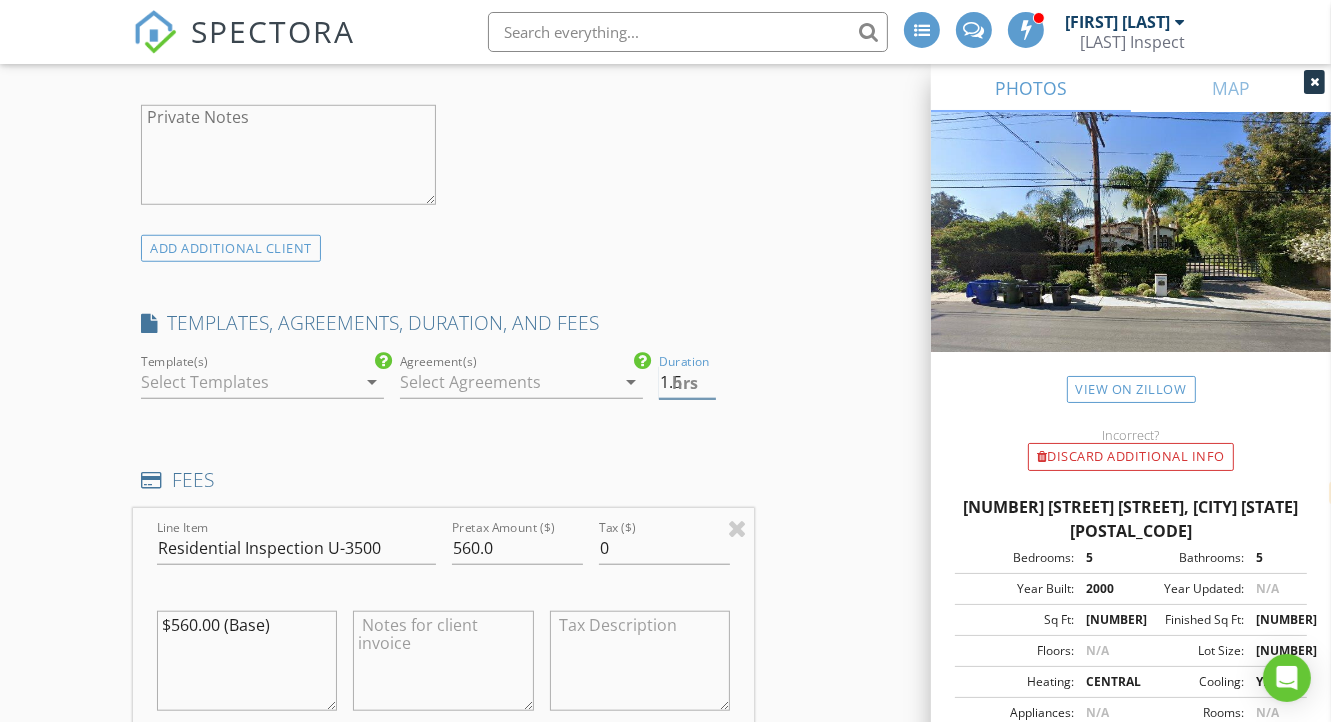 click on "1.5" at bounding box center [688, 382] 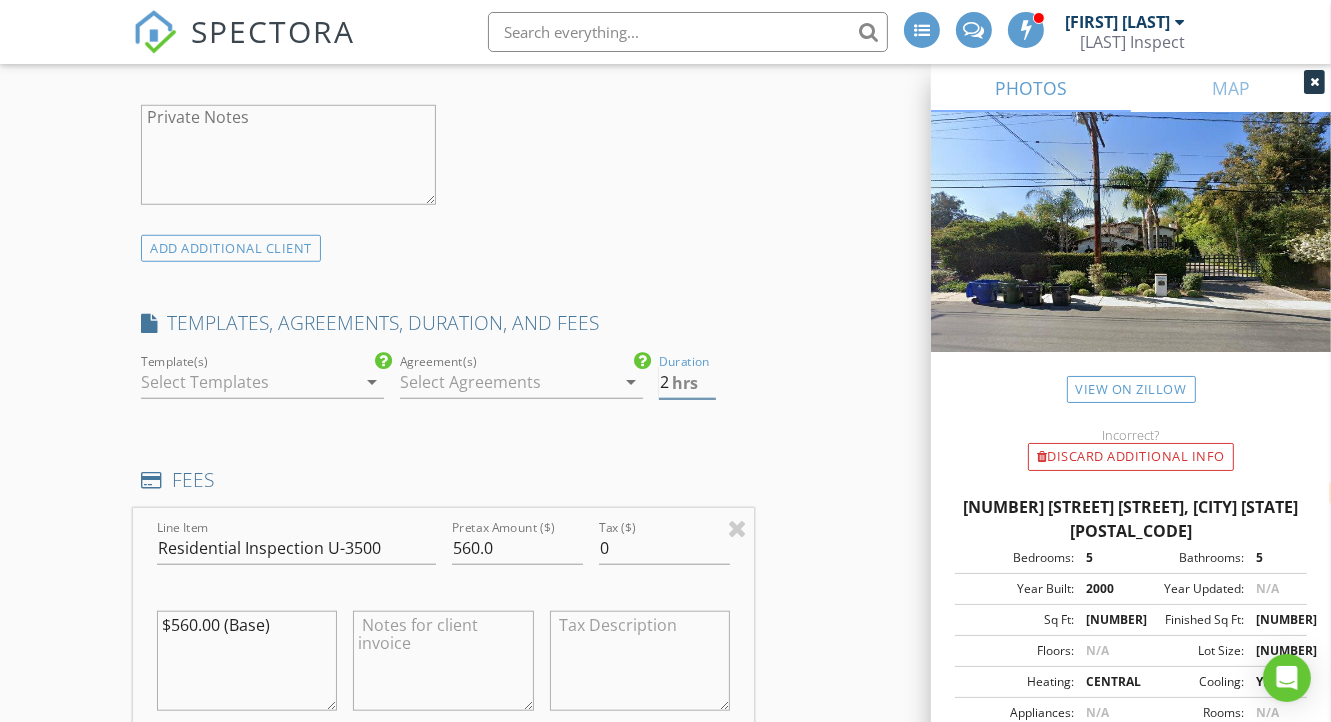 click on "2" at bounding box center [688, 382] 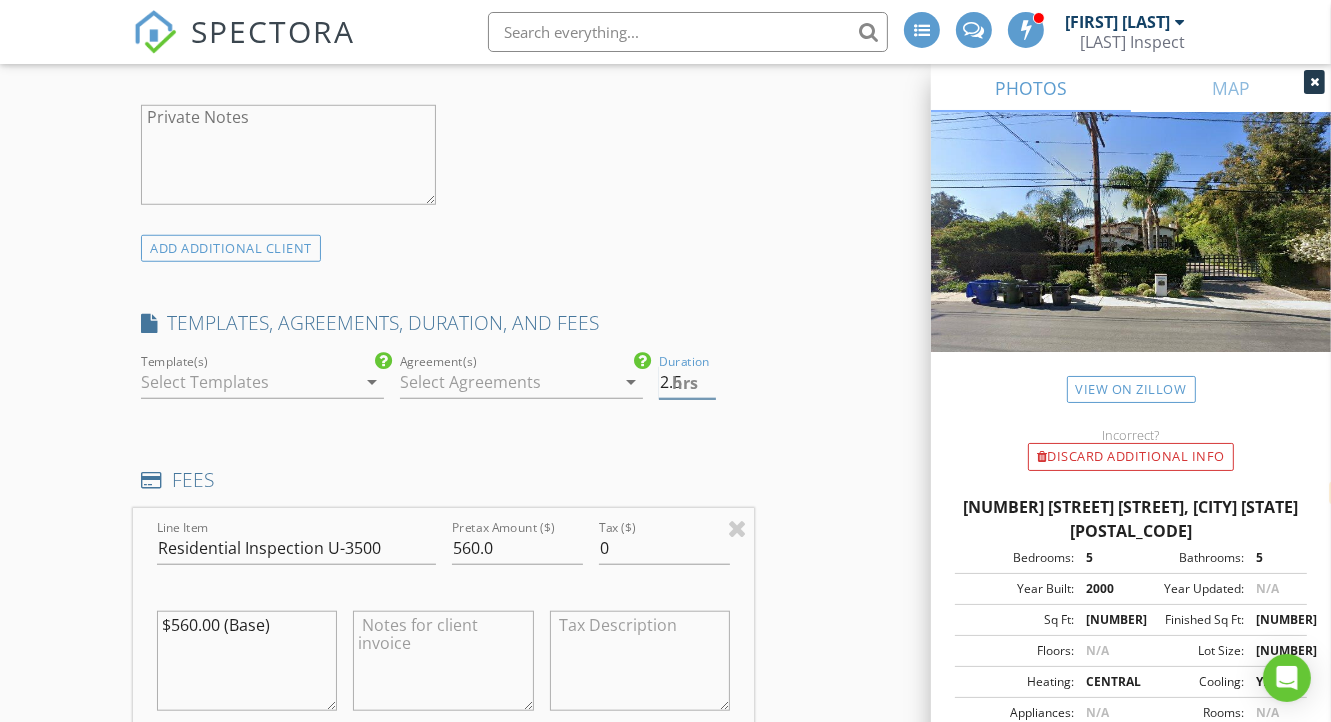 type on "2.5" 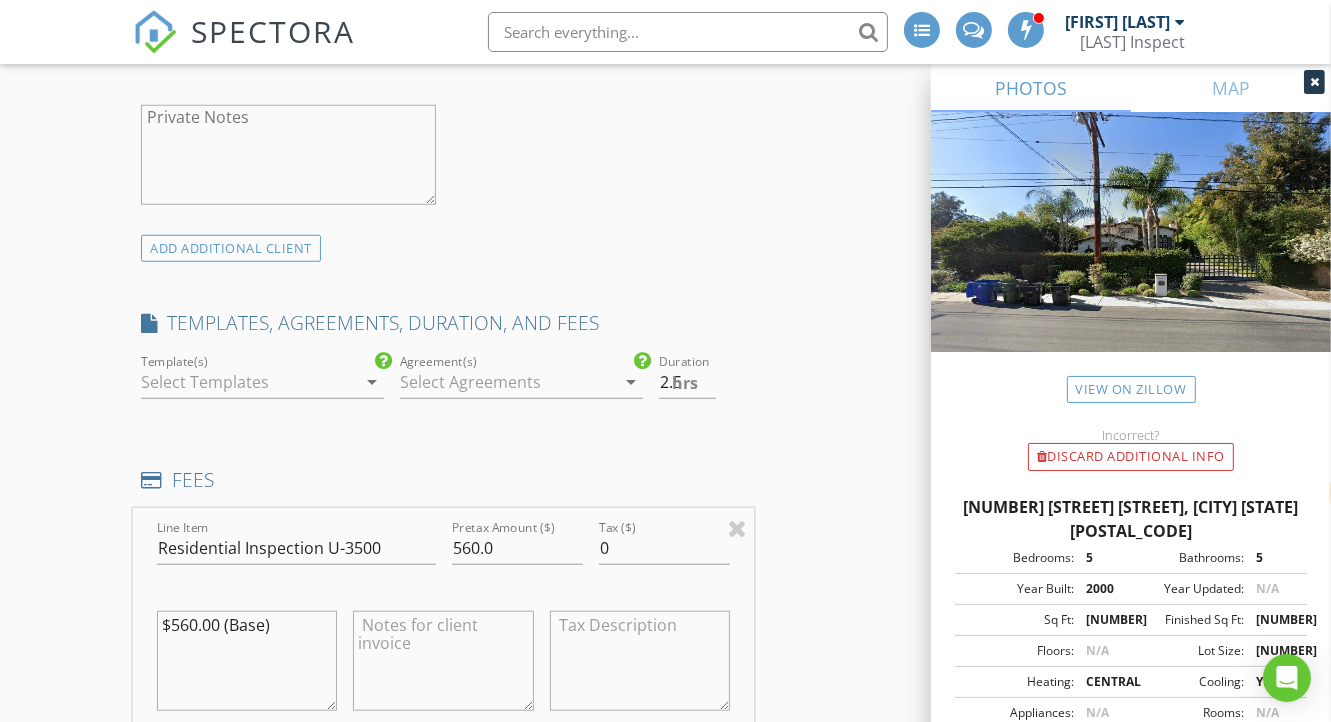 click on "INSPECTOR(S)
check_box   Christian Lincoln   PRIMARY   Christian Lincoln arrow_drop_down   check_box_outline_blank Christian Lincoln specifically requested
Date/Time
08/05/2025 3:00 PM
Location
Address Search       Address 5329 Shirley Ave   Unit   City Los Angeles   State CA   Zip 91356   County Los Angeles     Square Feet 4311   Year Built 2000   Foundation arrow_drop_down     Christian Lincoln     25.9 miles     (33 minutes)
client
check_box Enable Client CC email for this inspection   Client Search     check_box_outline_blank Client is a Company/Organization     First Name Karen   Last Name   Email 1reliablekaren@gmail.com   CC Email eliisaac@me.com   Phone 818-212-3779           Notes   Private Notes
ADD ADDITIONAL client
SERVICES
check_box_outline_blank" at bounding box center (665, 680) 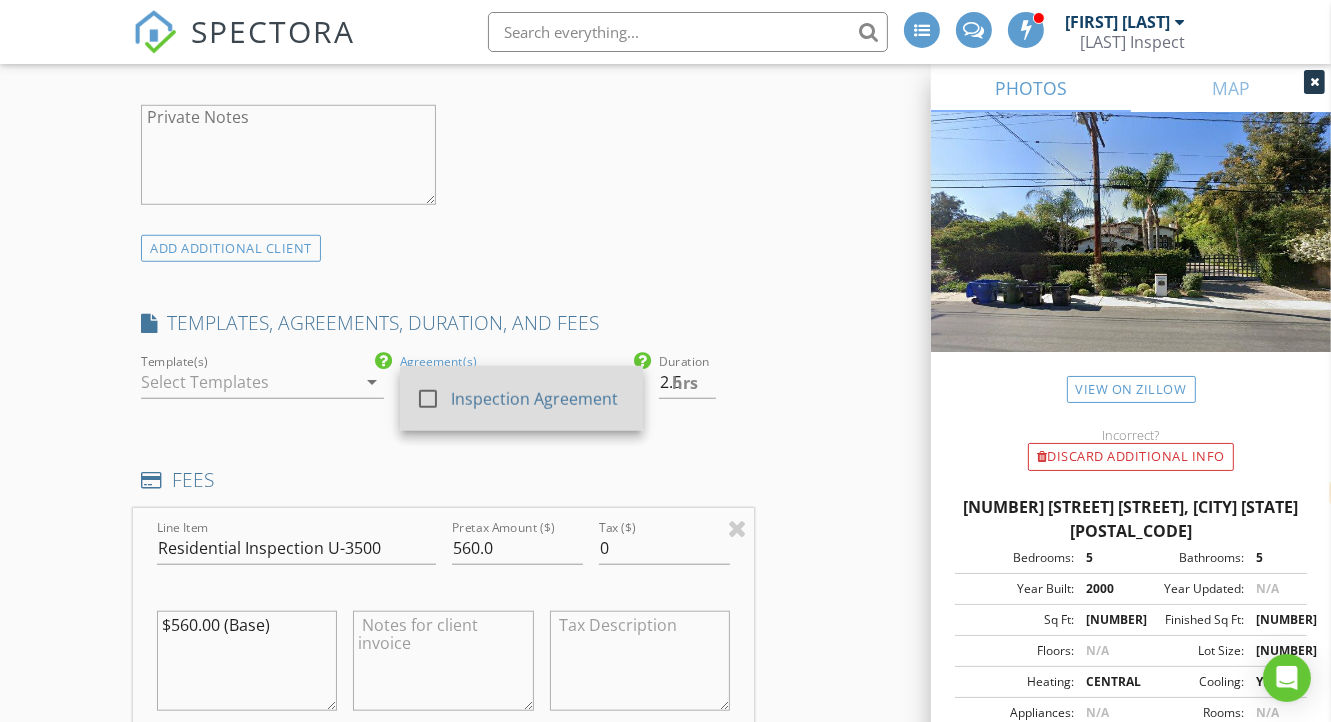 click at bounding box center [428, 399] 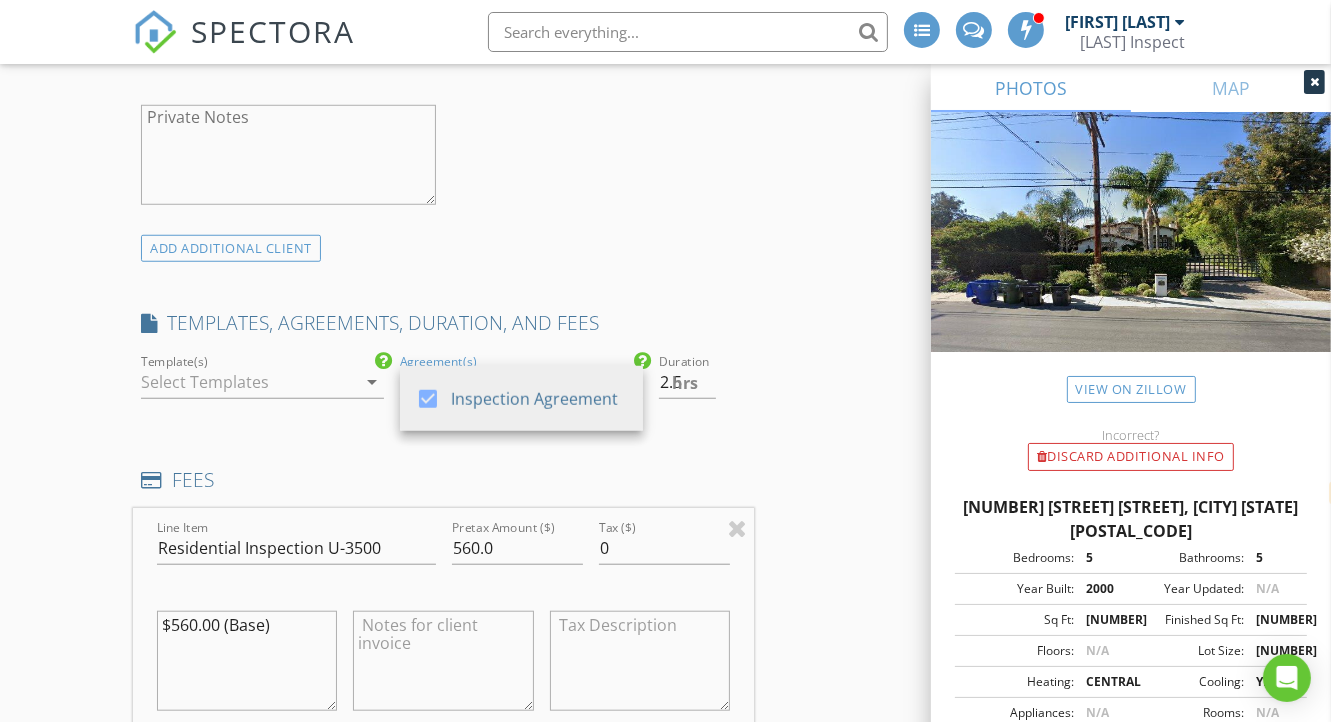click at bounding box center [248, 382] 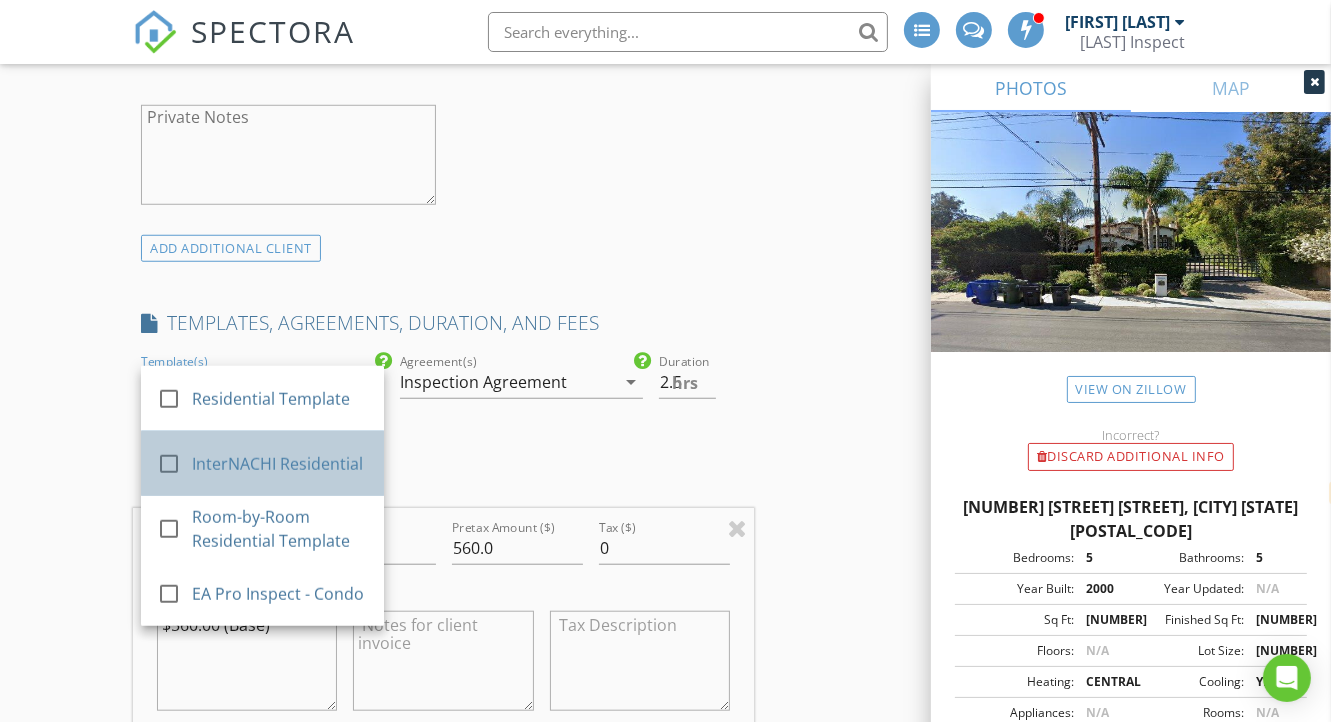 click on "InterNACHI Residential" at bounding box center (280, 464) 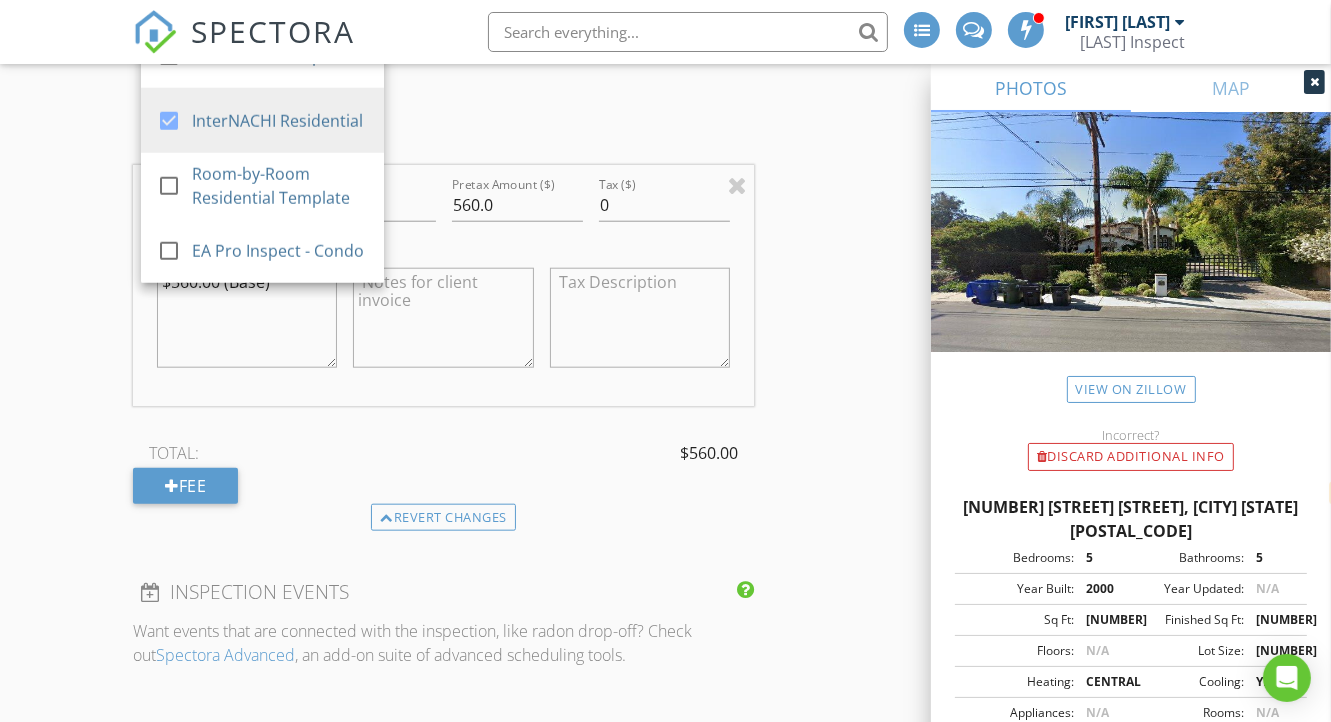 scroll, scrollTop: 1748, scrollLeft: 0, axis: vertical 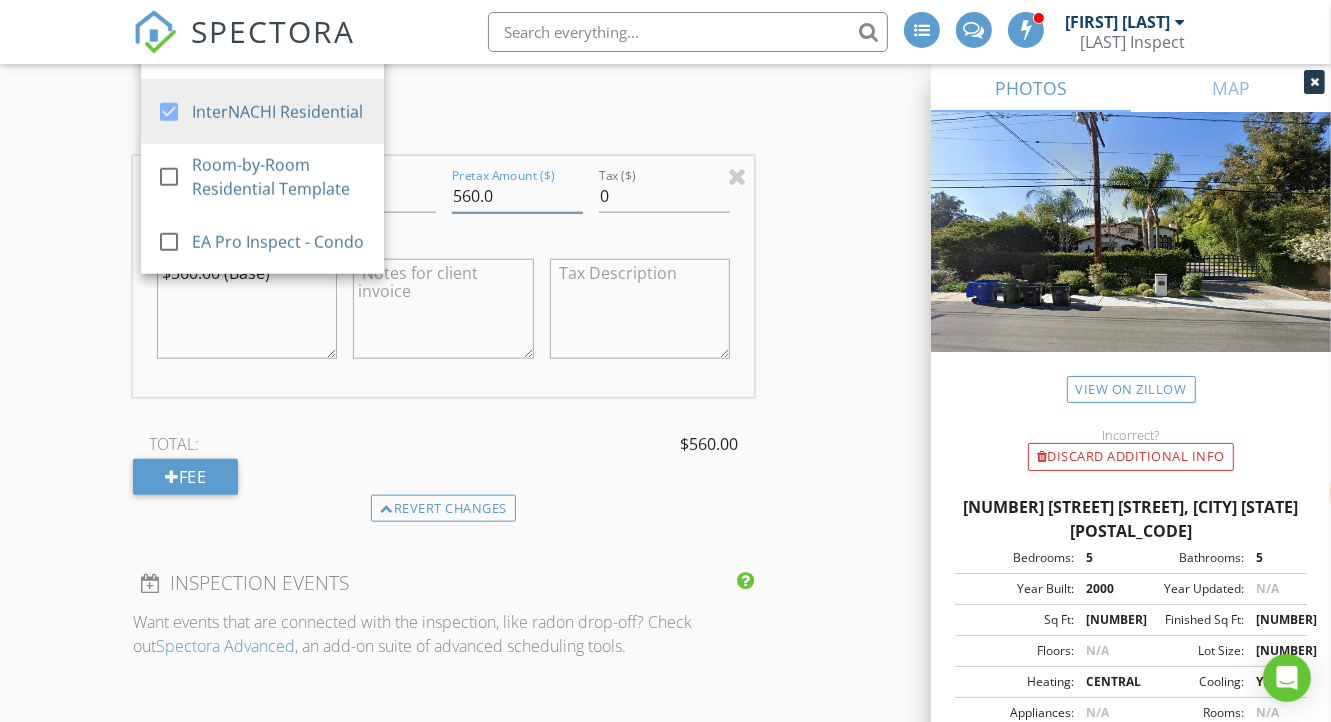 click on "560.0" at bounding box center (517, 196) 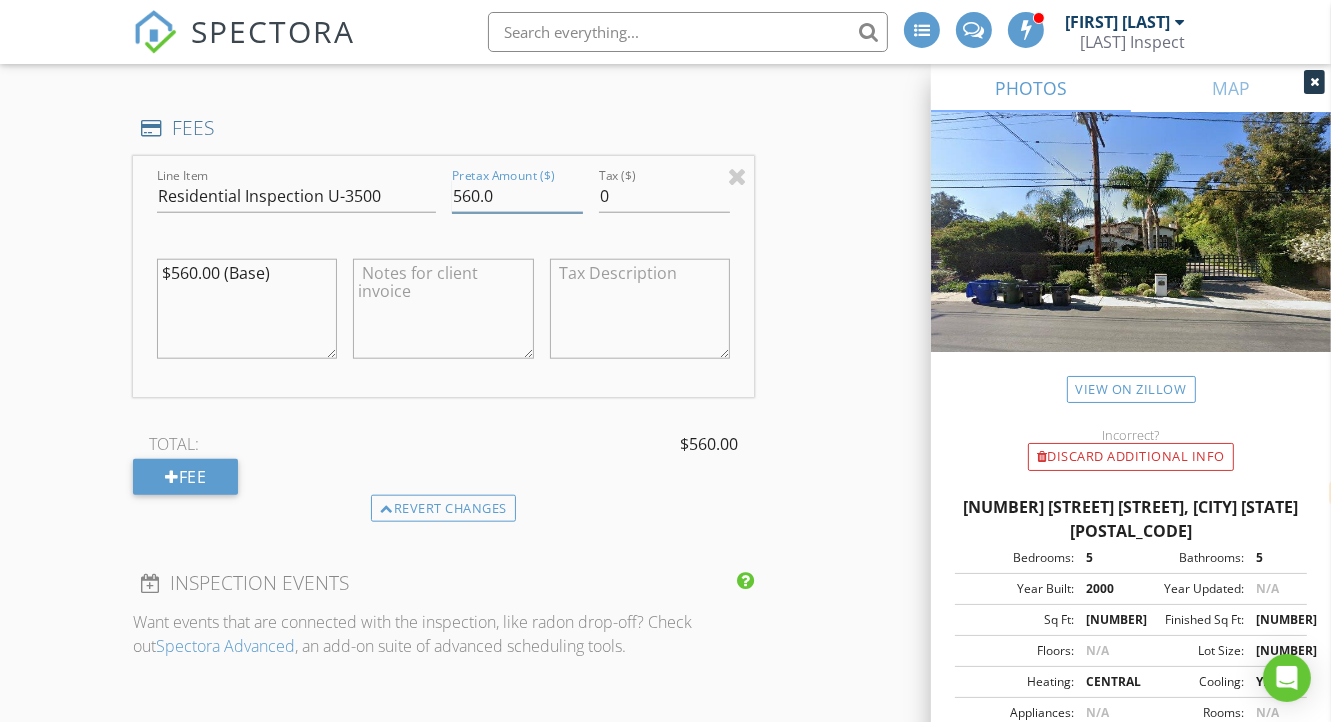 click on "560.0" at bounding box center (517, 196) 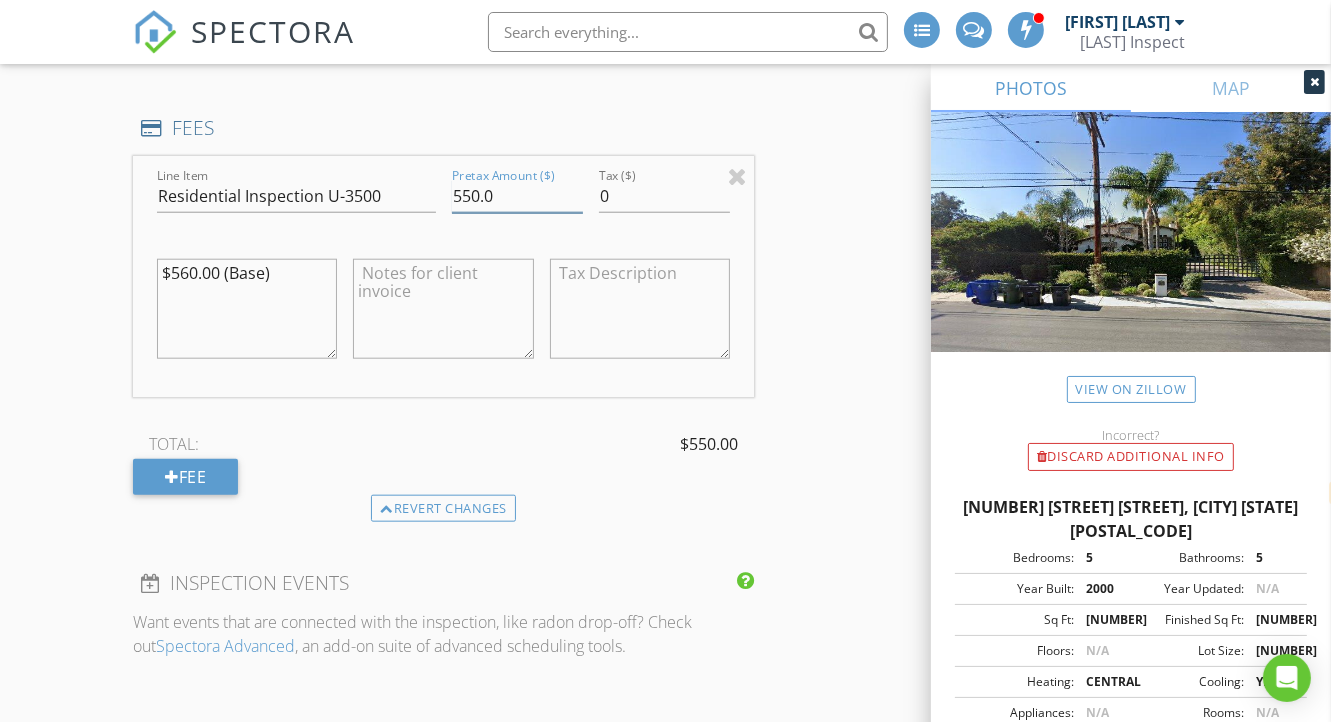 type on "550.0" 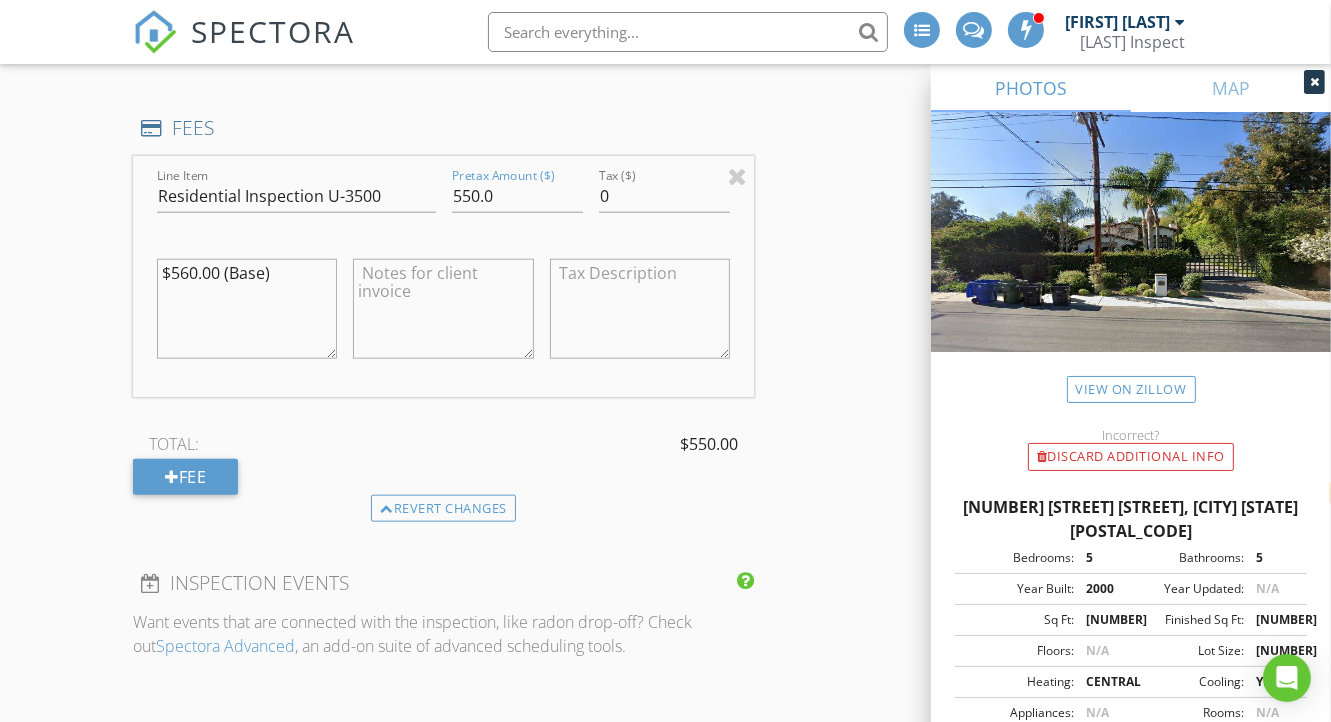 click at bounding box center (443, 309) 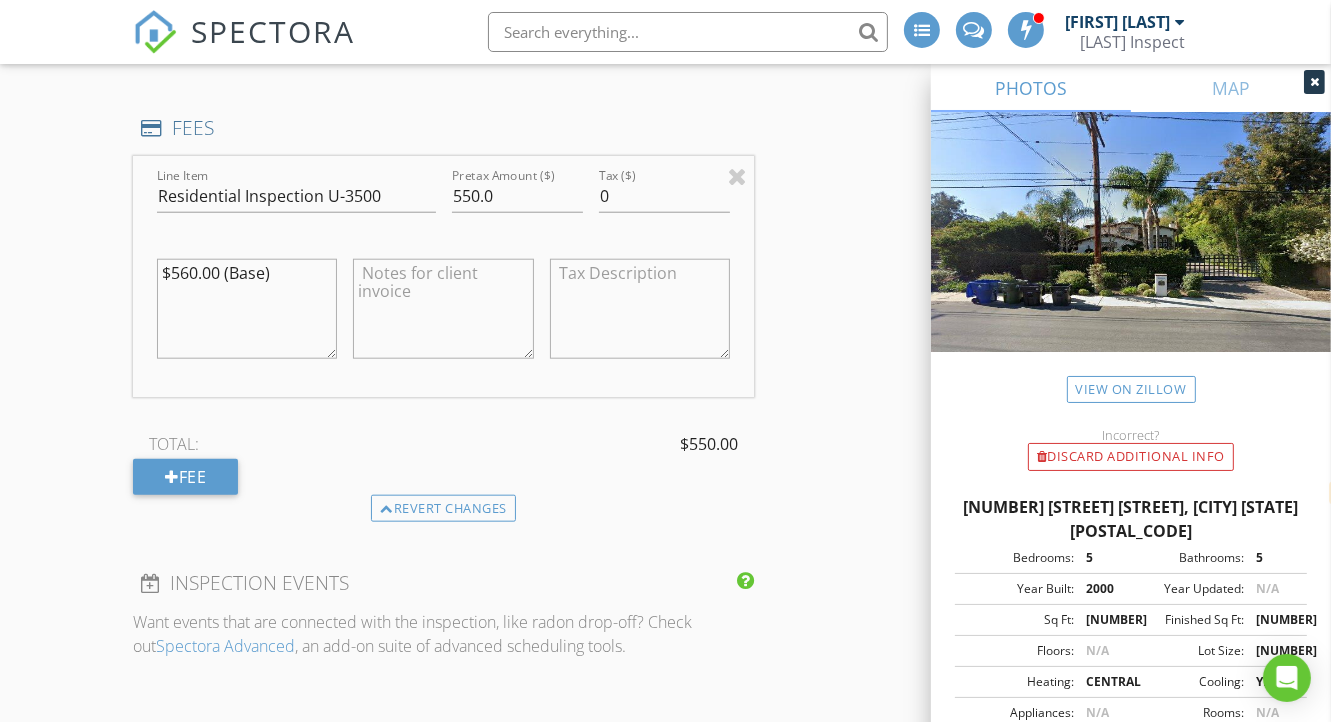 click at bounding box center [443, 309] 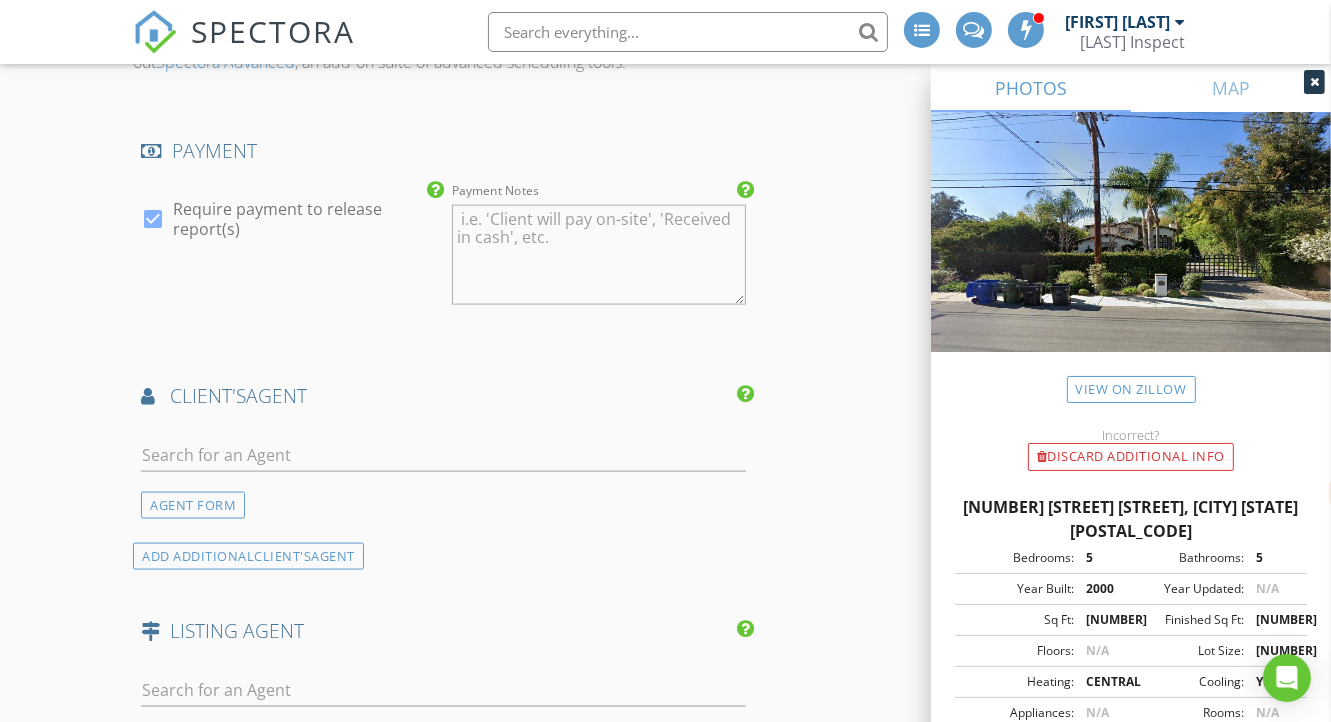 scroll, scrollTop: 2276, scrollLeft: 0, axis: vertical 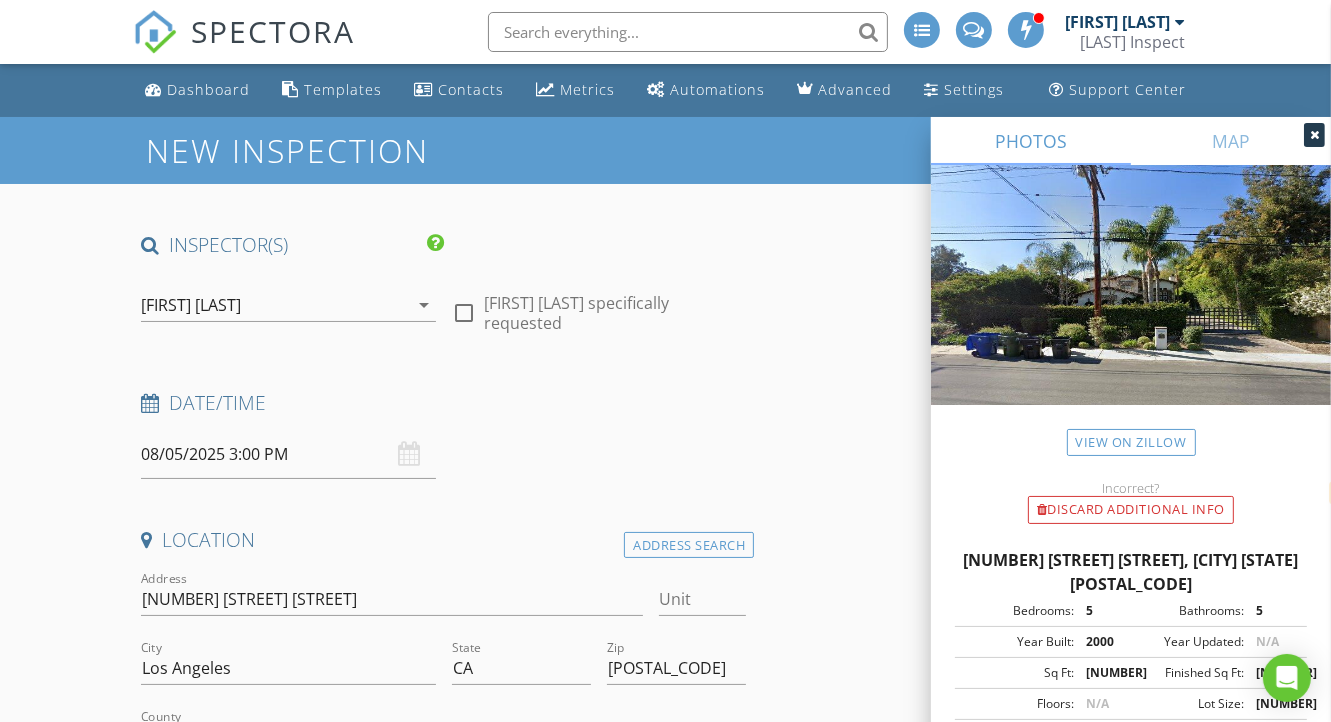 type on "Comprehensive Inspection and Pool." 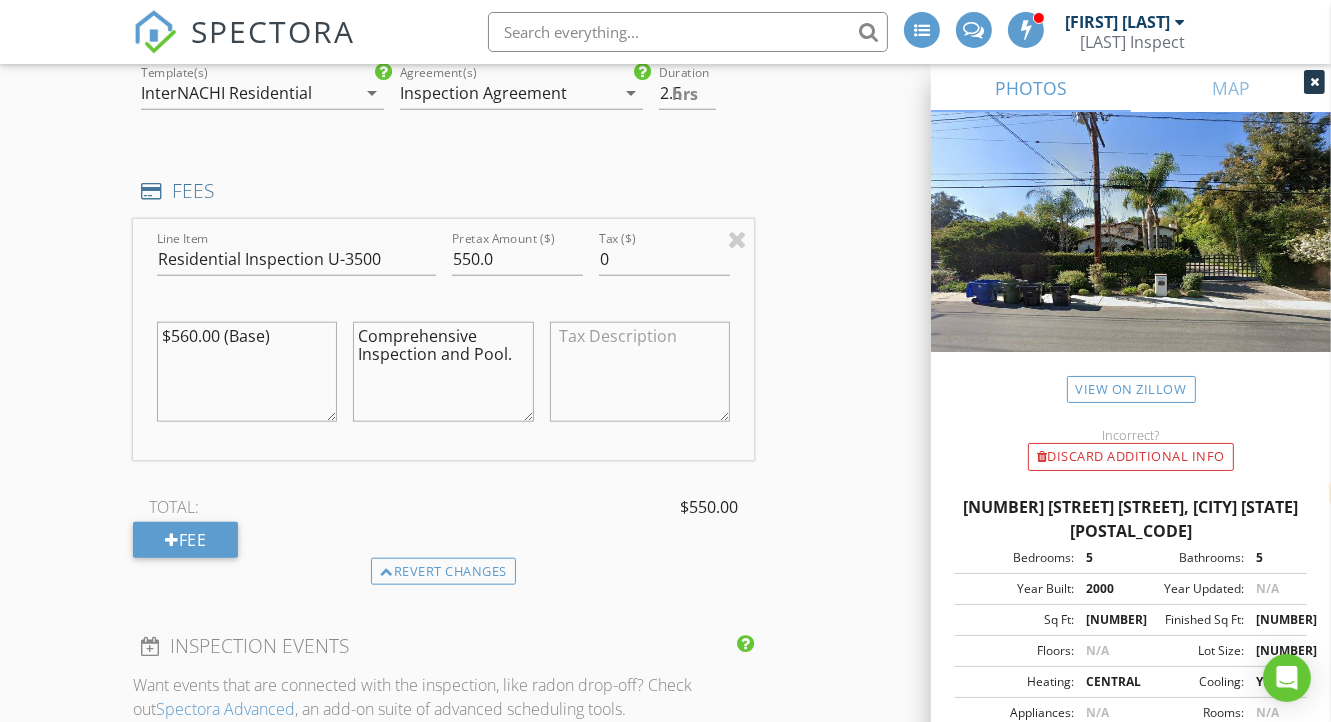 scroll, scrollTop: 1764, scrollLeft: 0, axis: vertical 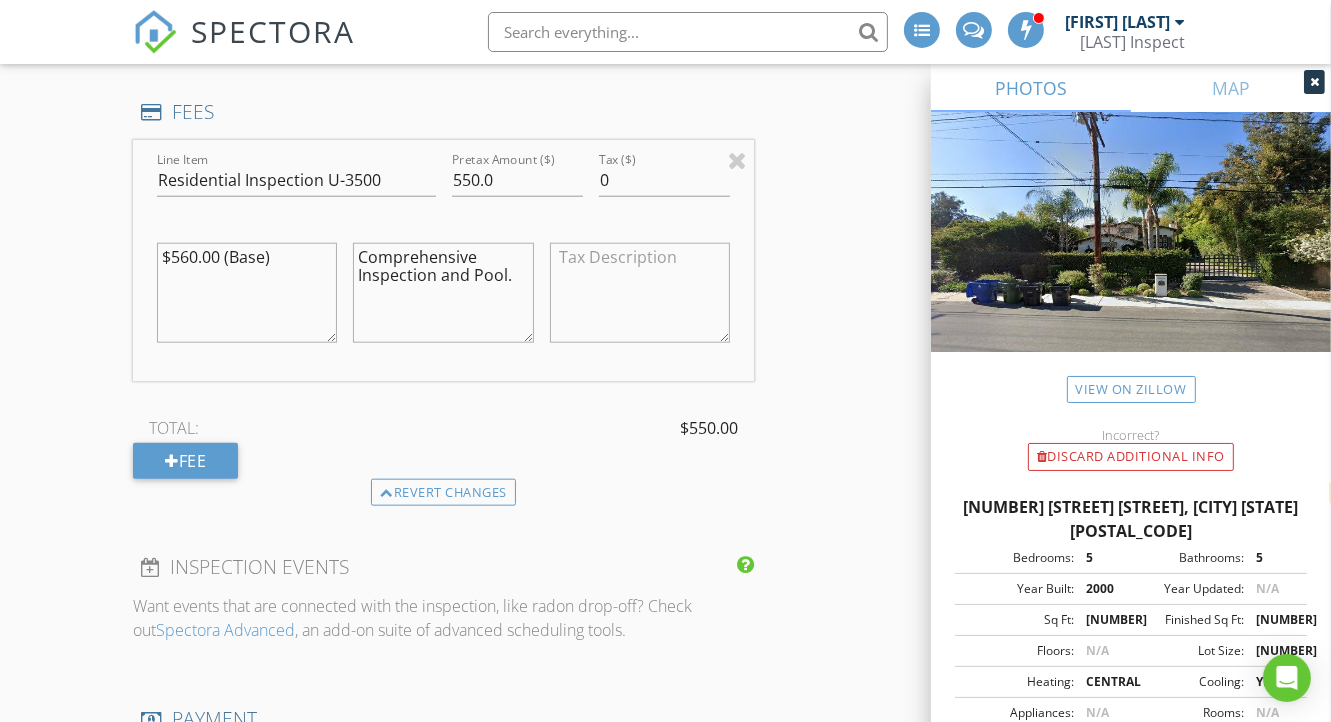 click on "Comprehensive Inspection and Pool." at bounding box center [443, 293] 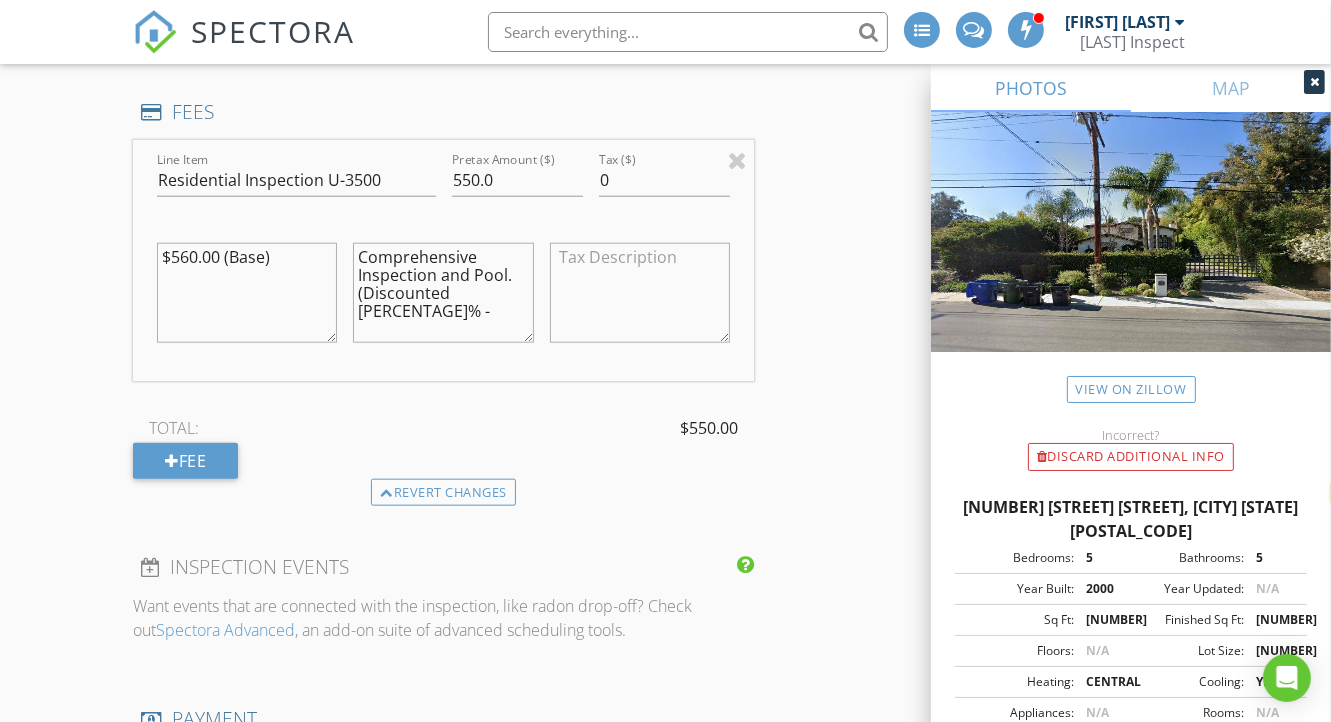 click on "Comprehensive Inspection and Pool.
(Discounted 20" at bounding box center (443, 293) 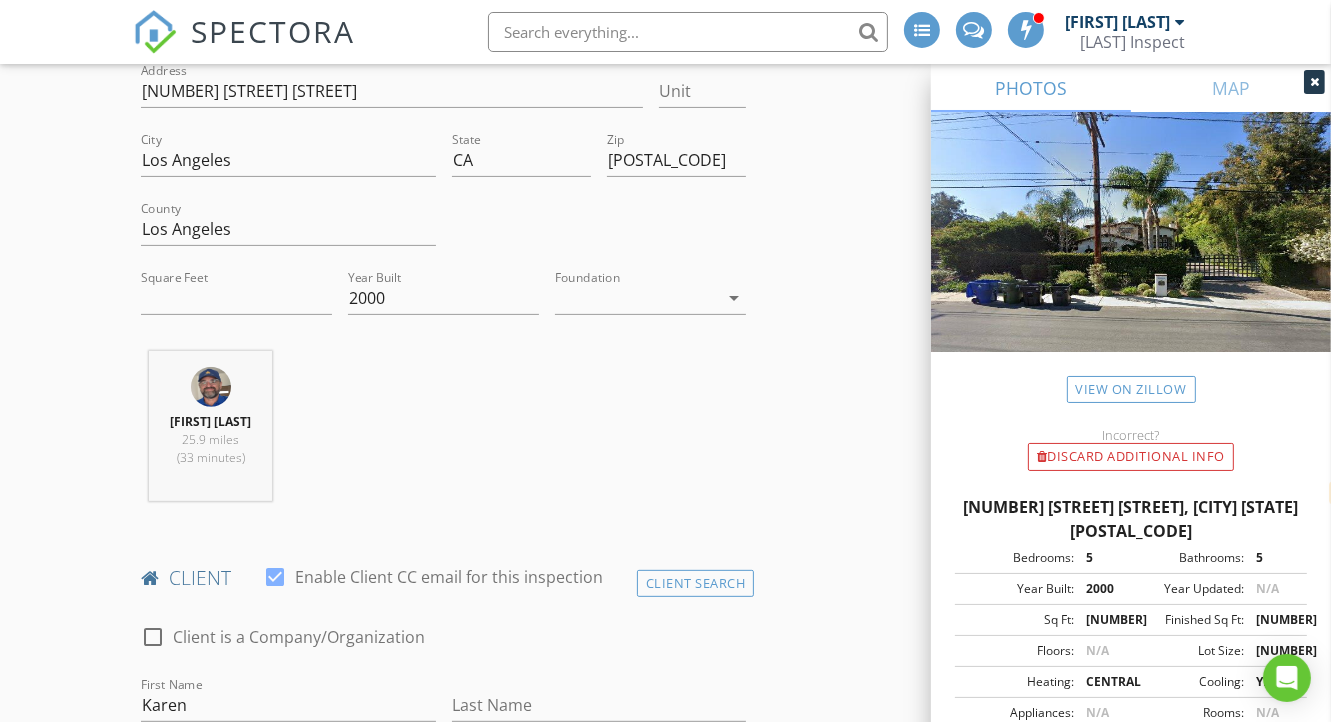 scroll, scrollTop: 671, scrollLeft: 0, axis: vertical 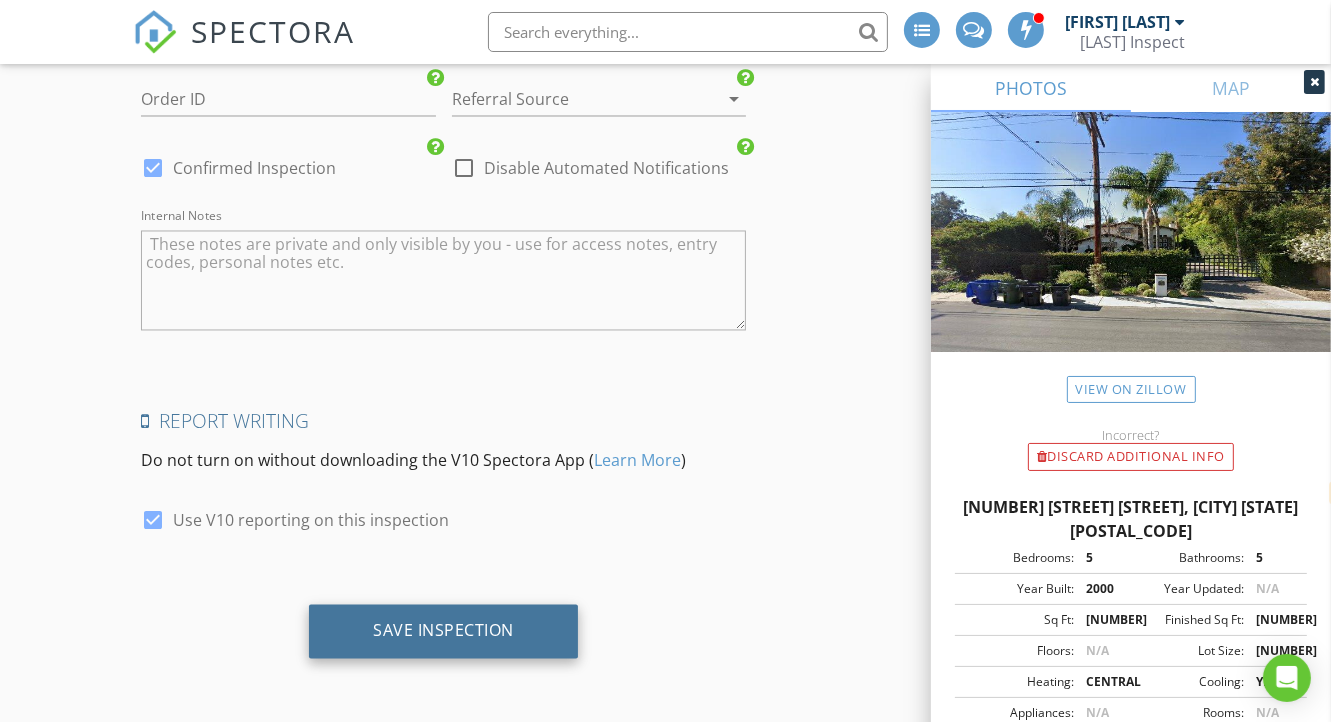 type on "Comprehensive Inspection and Pool.
(Discounted 20% - priced at 3,000 sq ft)" 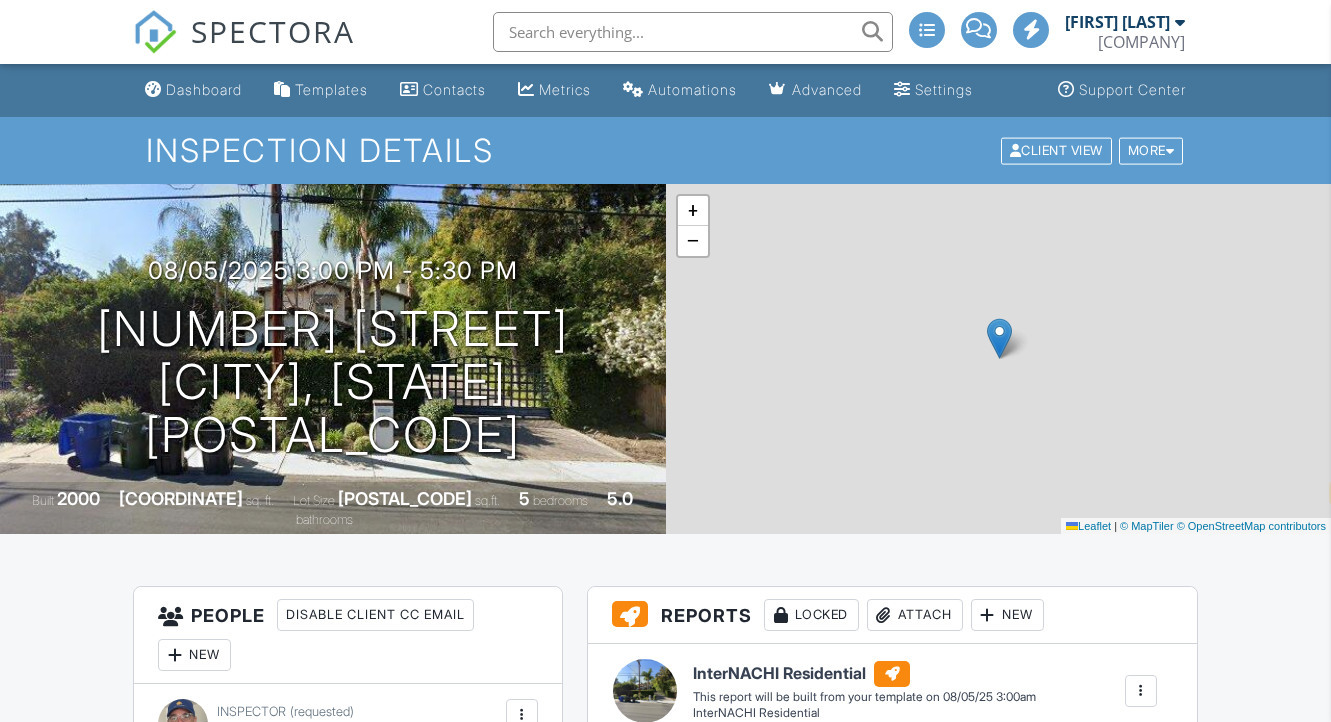 select on "en" 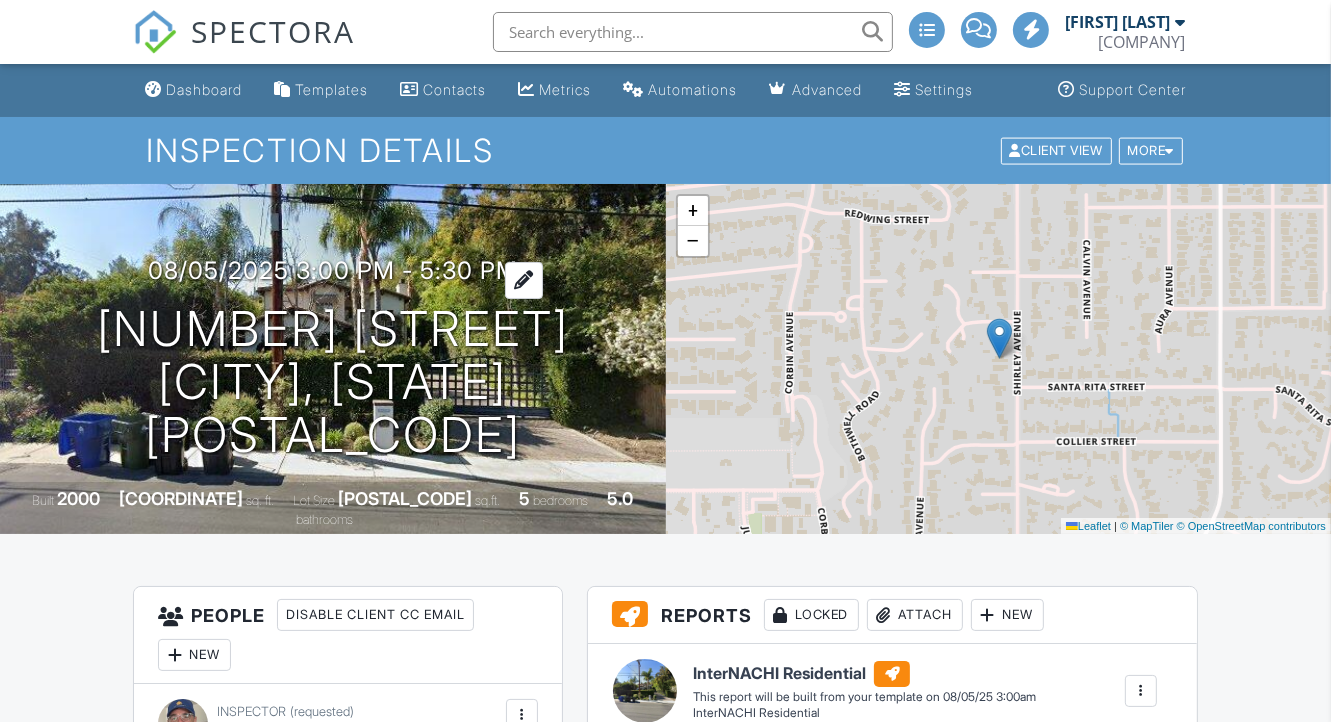 scroll, scrollTop: 0, scrollLeft: 0, axis: both 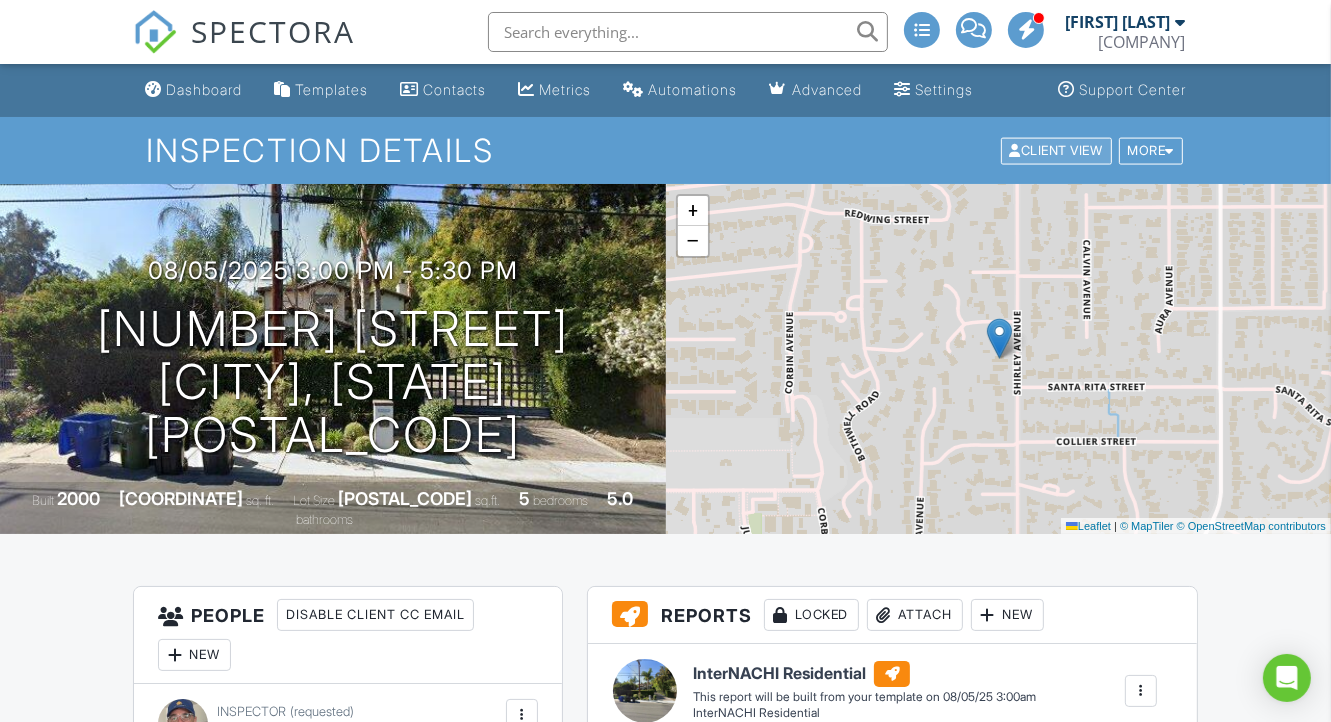 click on "Client View" at bounding box center [1056, 150] 